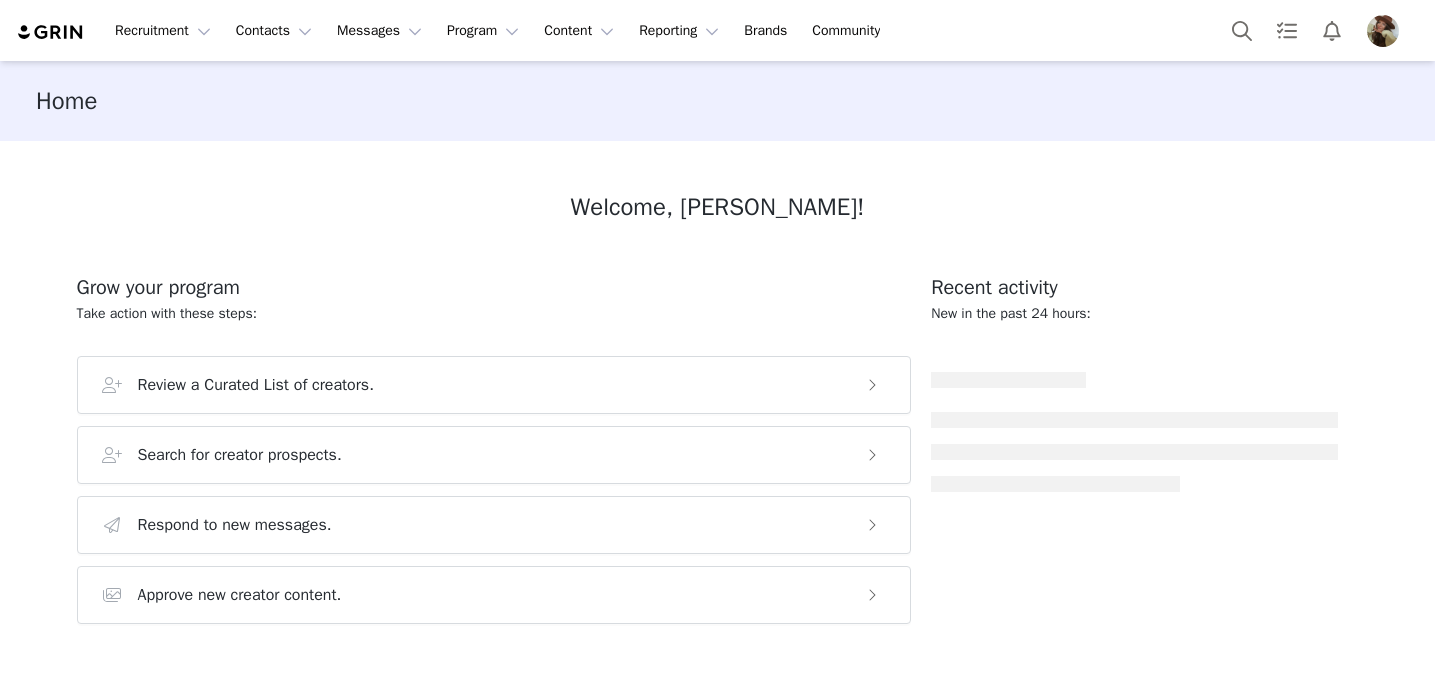 scroll, scrollTop: 0, scrollLeft: 0, axis: both 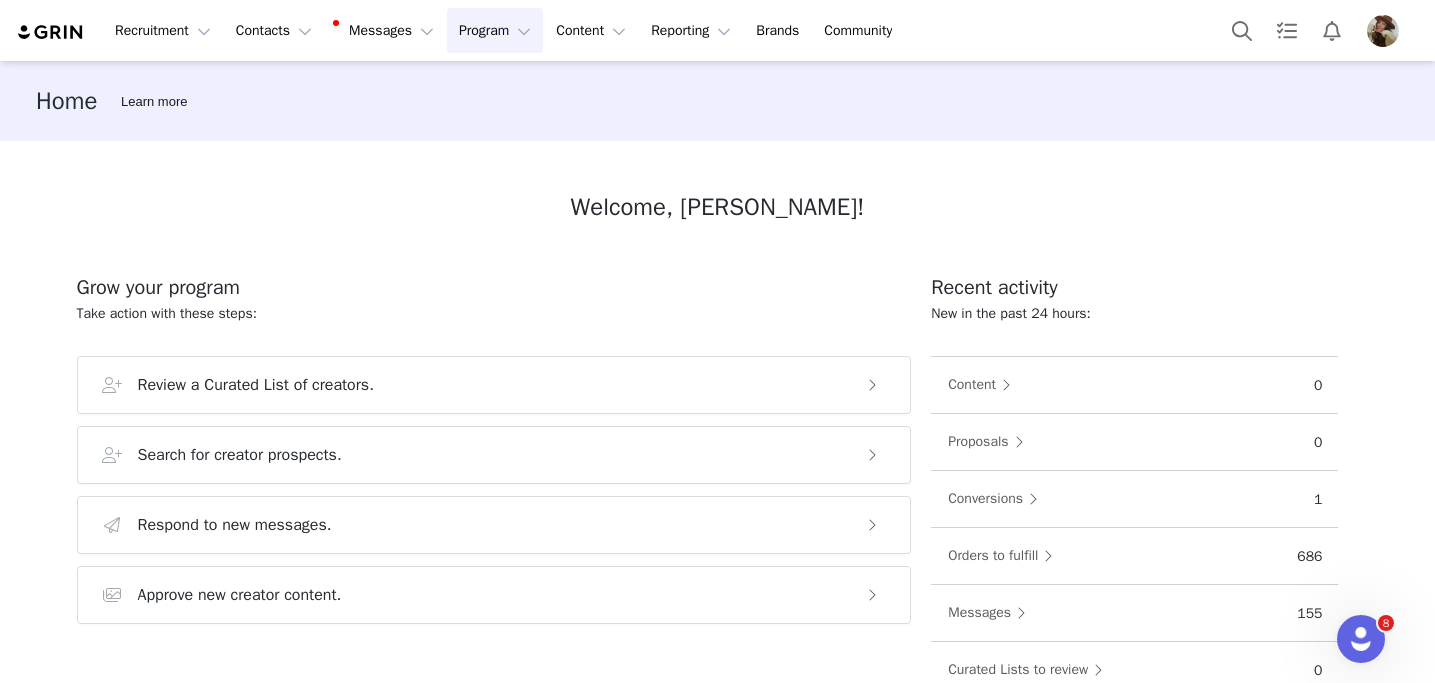 click on "Program Program" at bounding box center [495, 30] 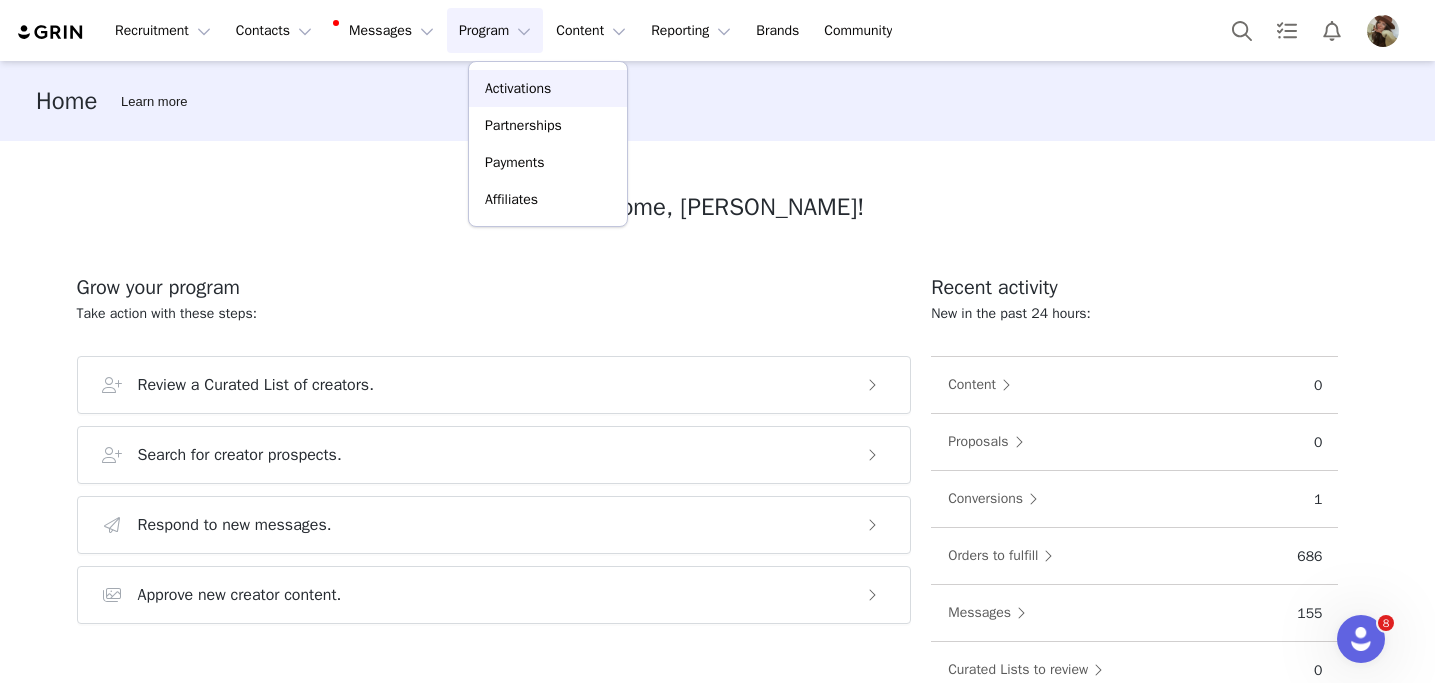 click on "Activations" at bounding box center [548, 88] 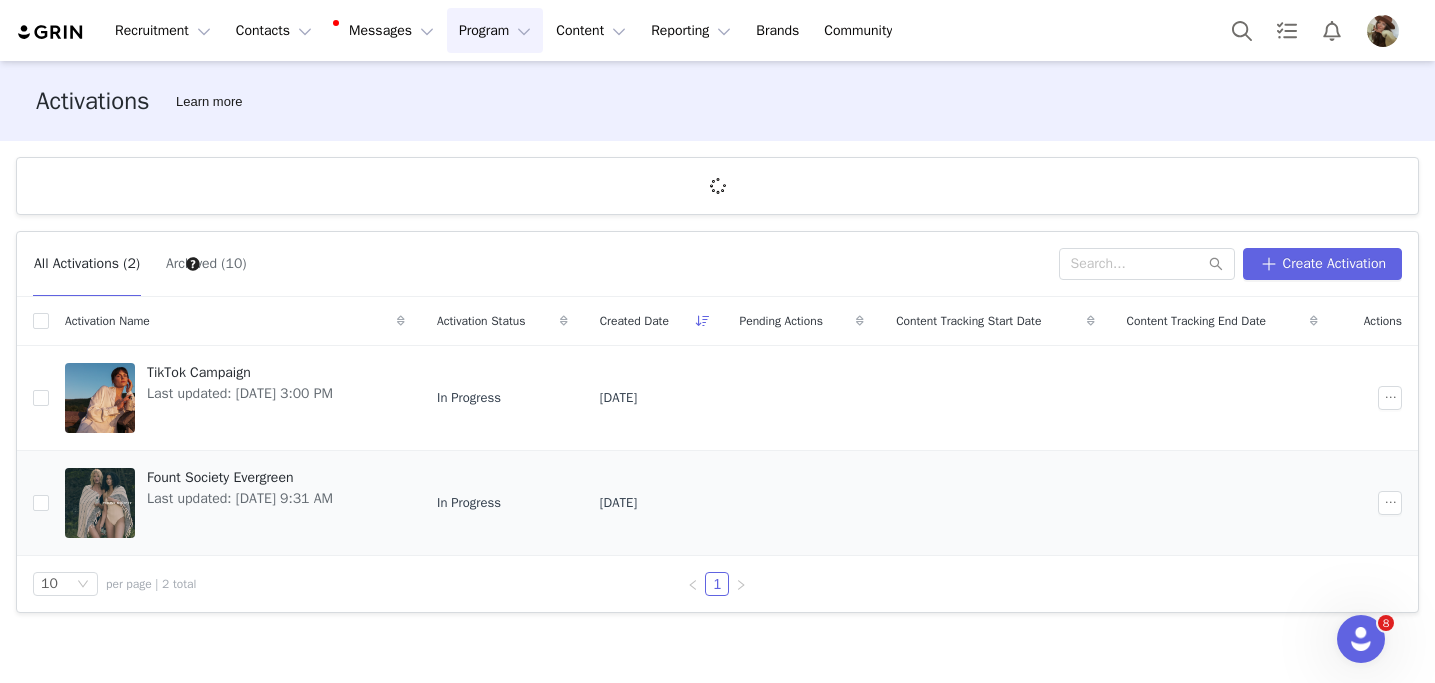 click on "Fount Society Evergreen Last updated: Feb 5, 2025 9:31 AM" at bounding box center [240, 503] 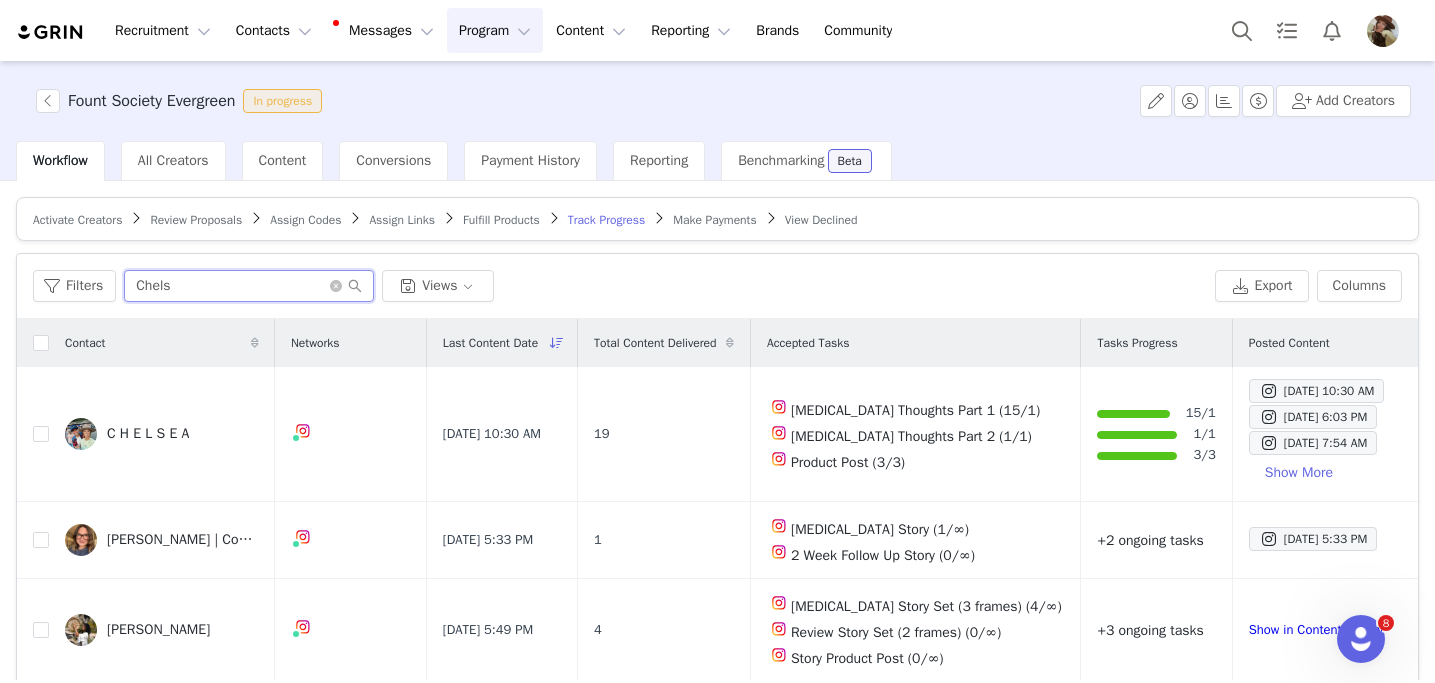 click on "Chels" at bounding box center (249, 286) 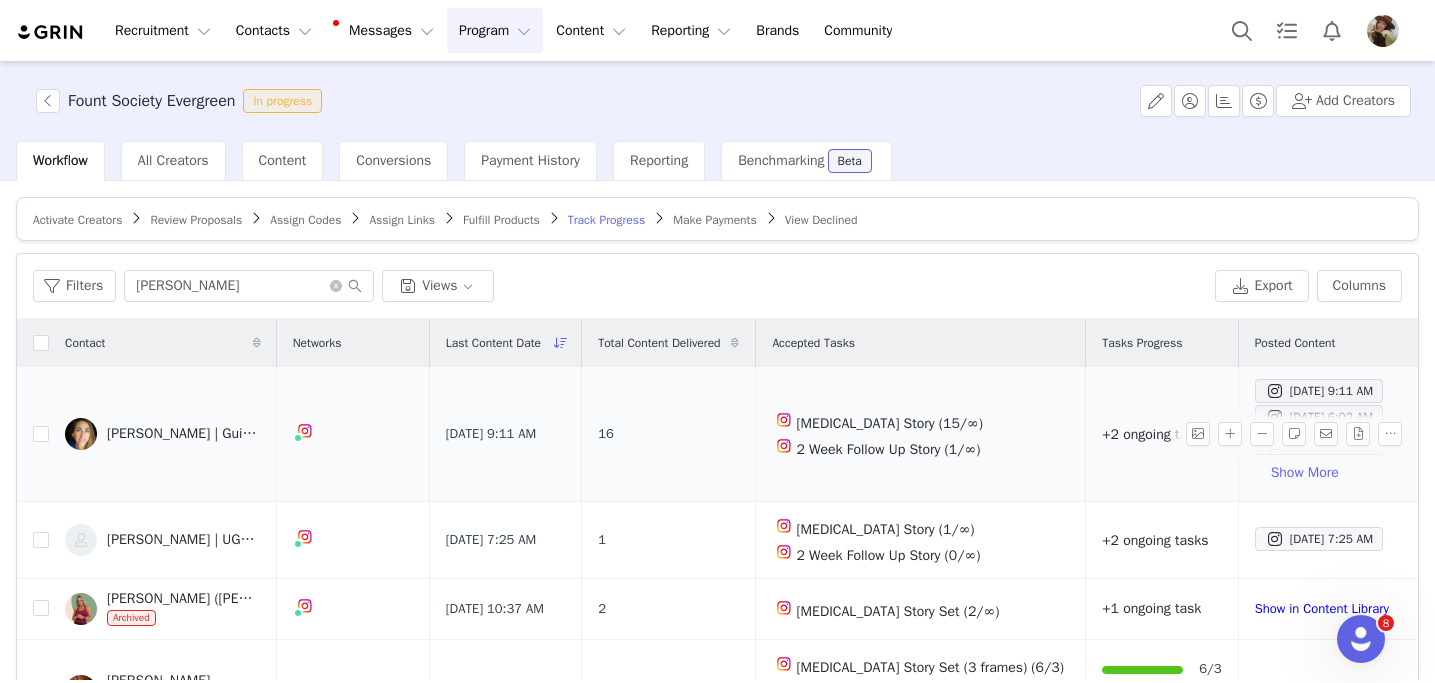 click at bounding box center [81, 434] 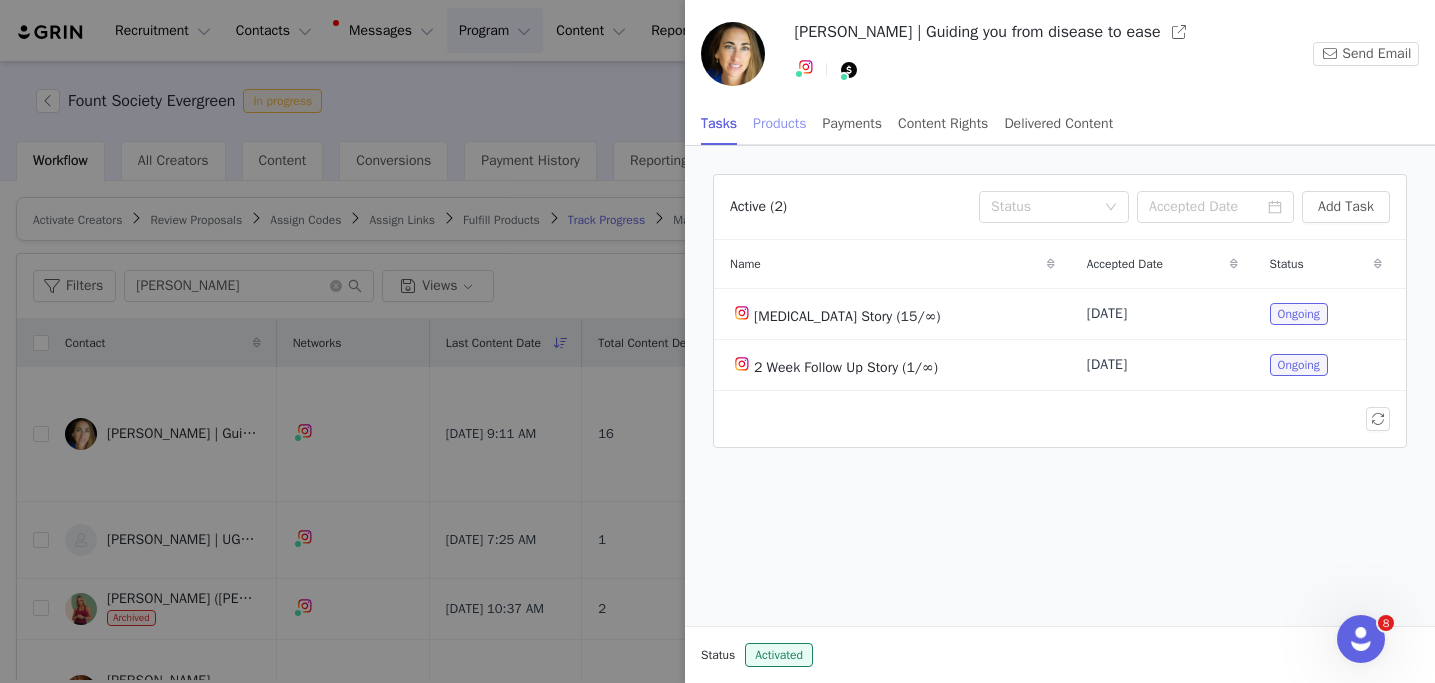 click on "Products" at bounding box center [779, 123] 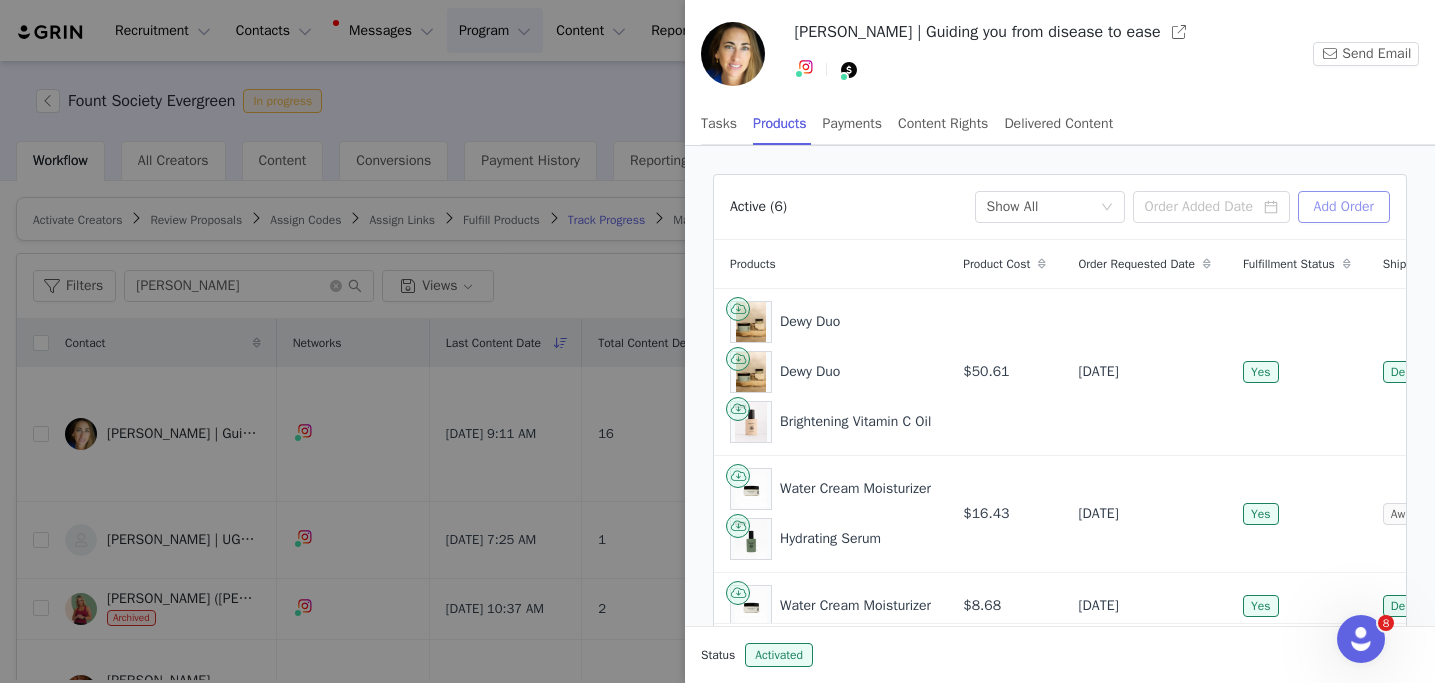 click on "Add Order" at bounding box center [1344, 207] 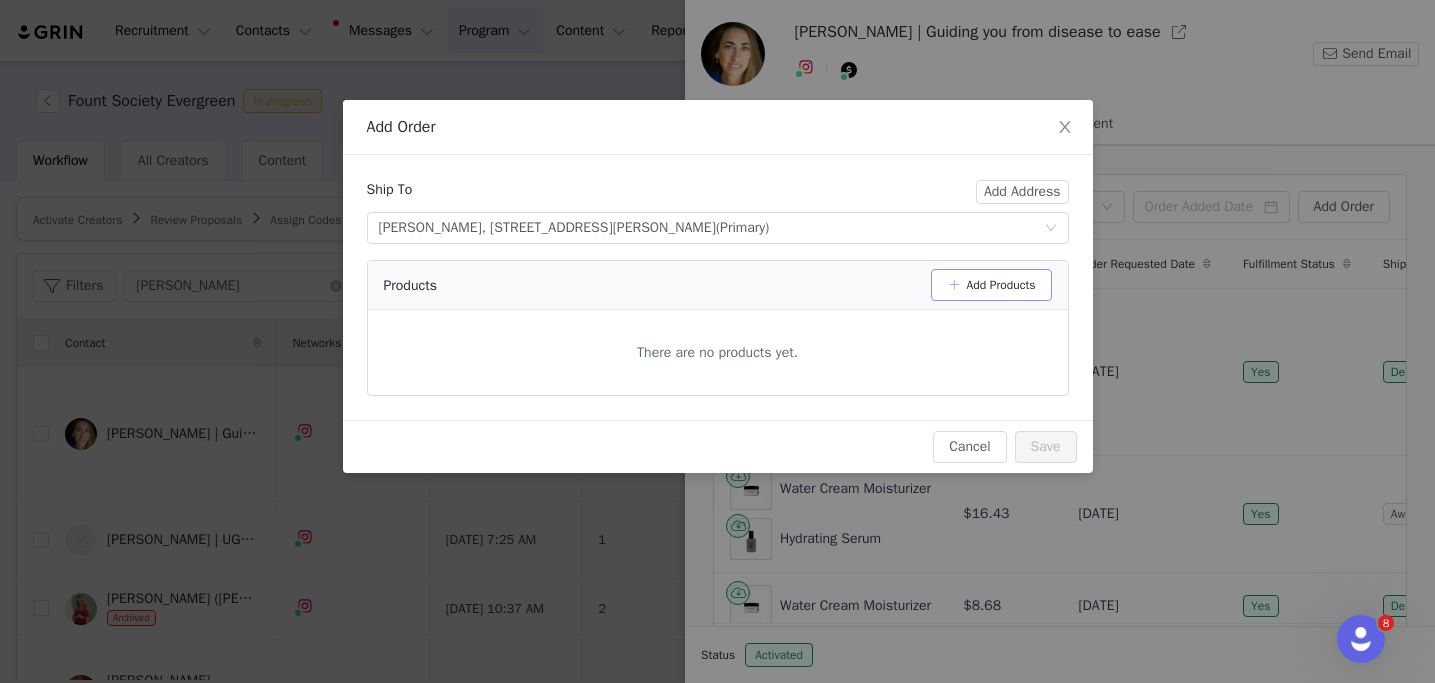 click on "Add Products" at bounding box center [991, 285] 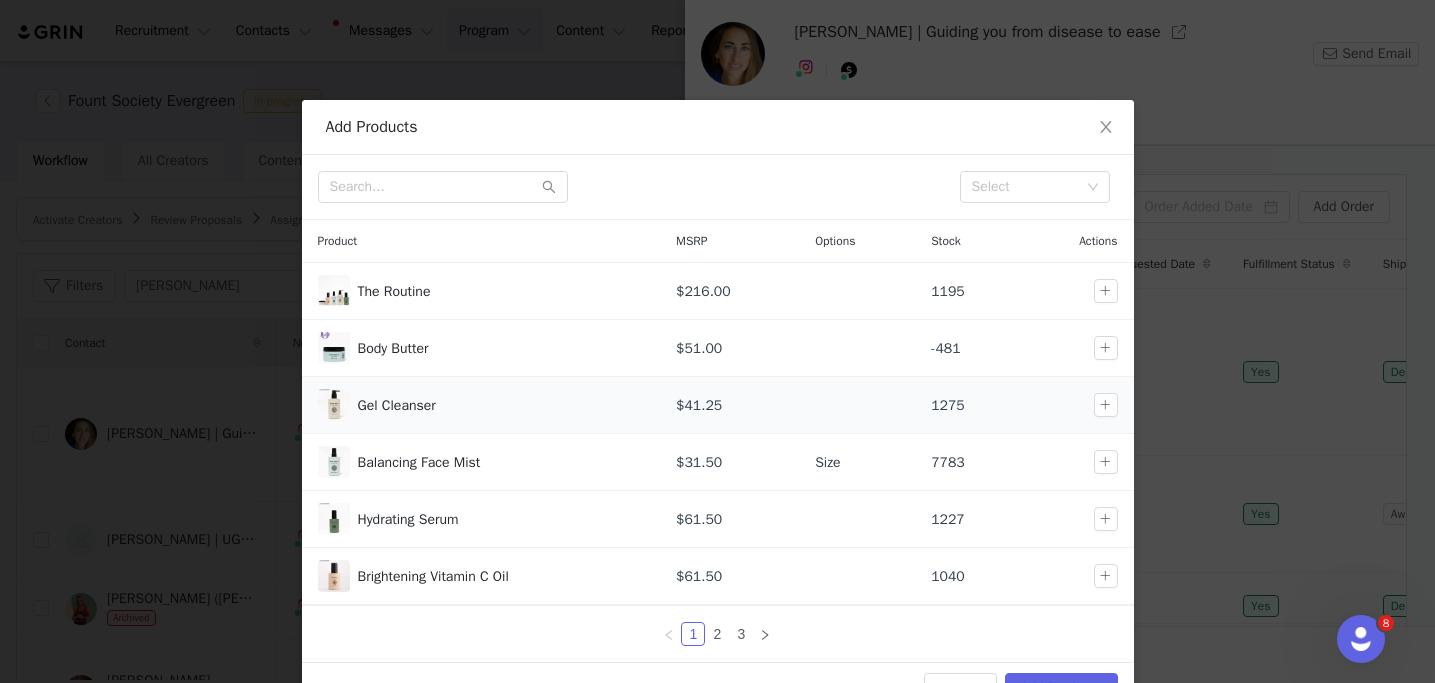 scroll, scrollTop: 56, scrollLeft: 0, axis: vertical 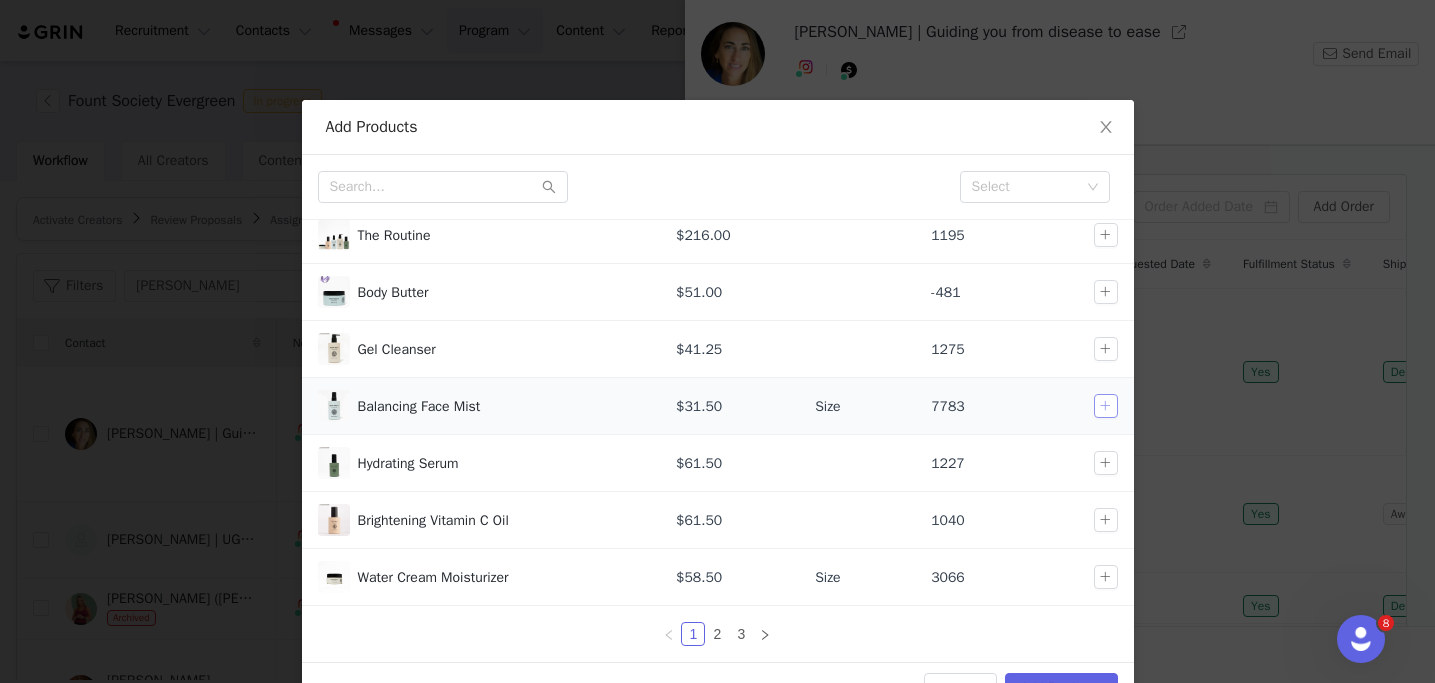 click at bounding box center (1106, 406) 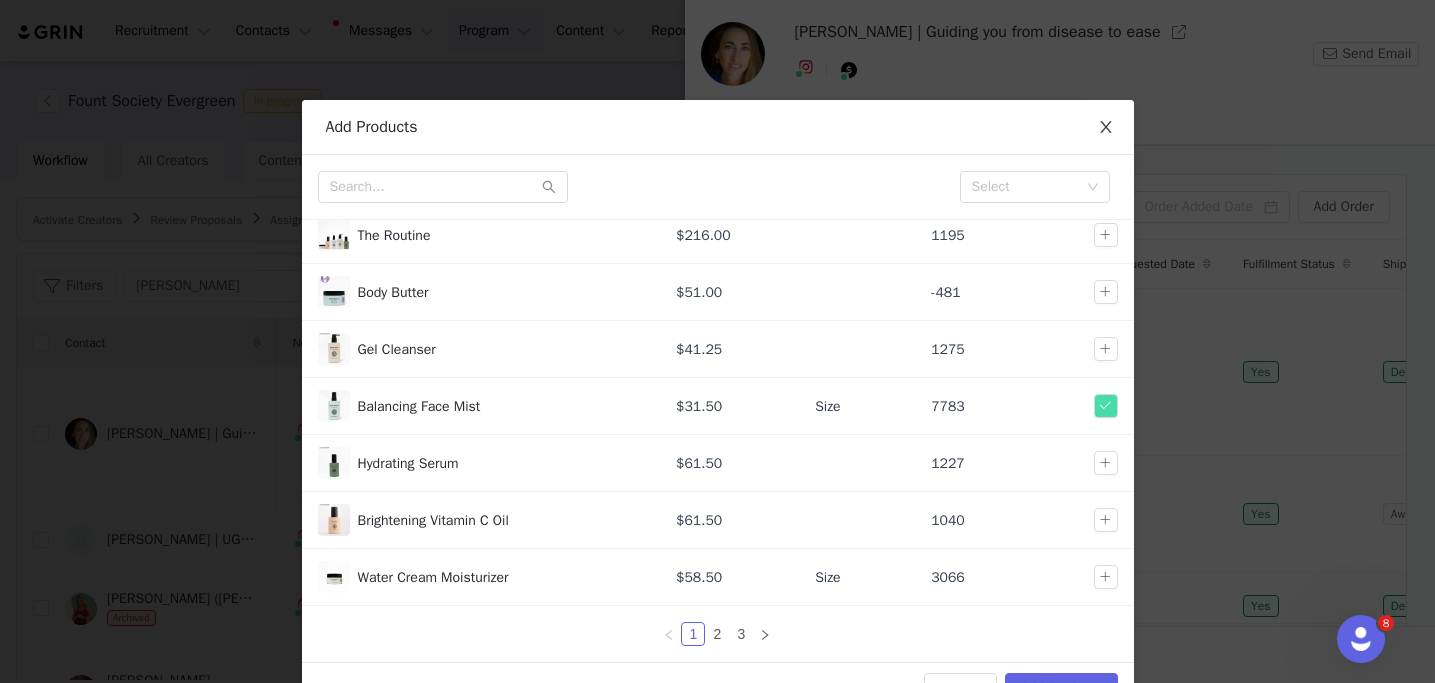 click 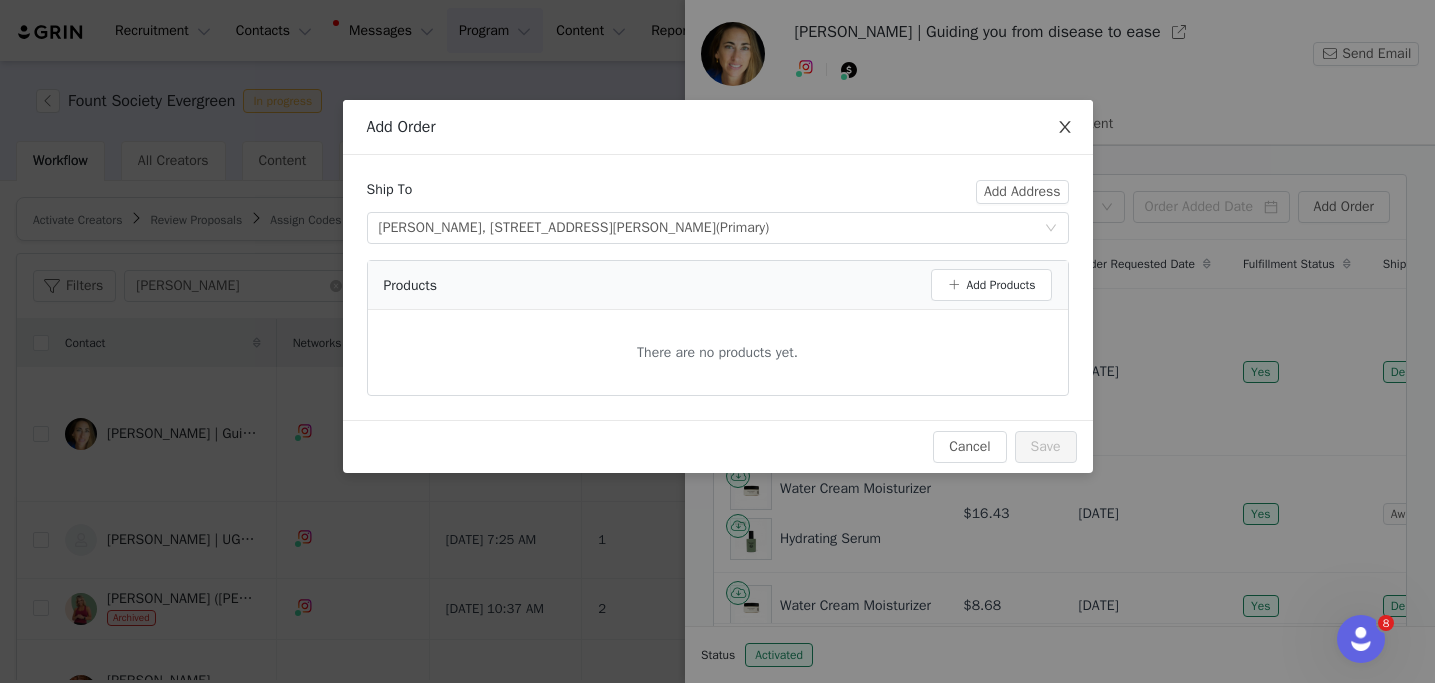 click 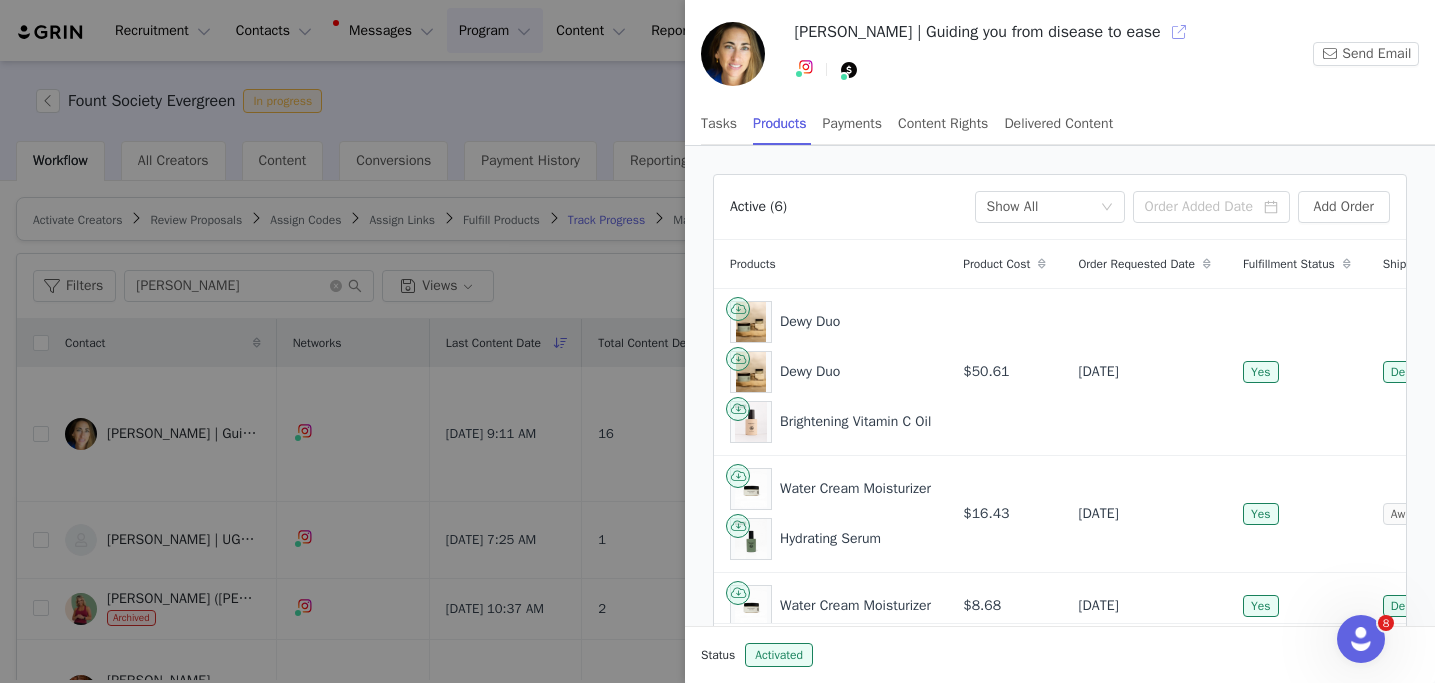 click at bounding box center (1179, 32) 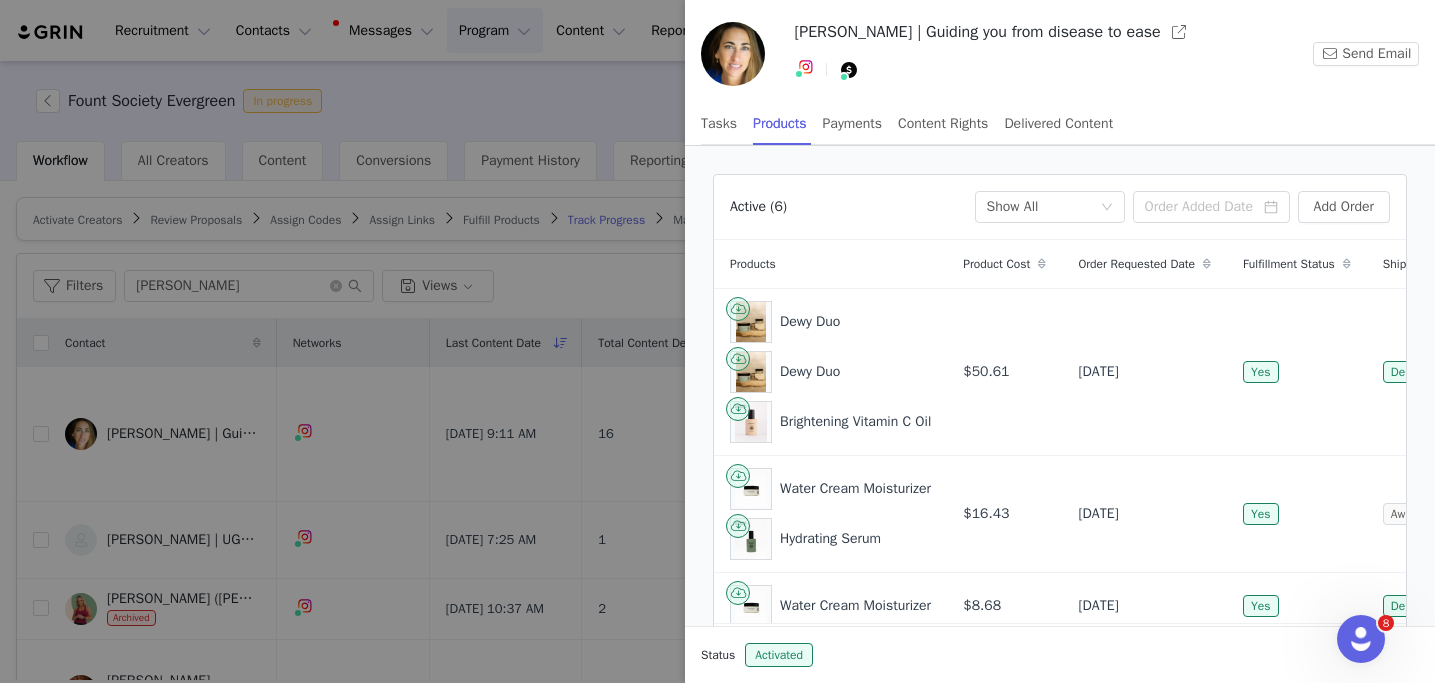 click at bounding box center [717, 341] 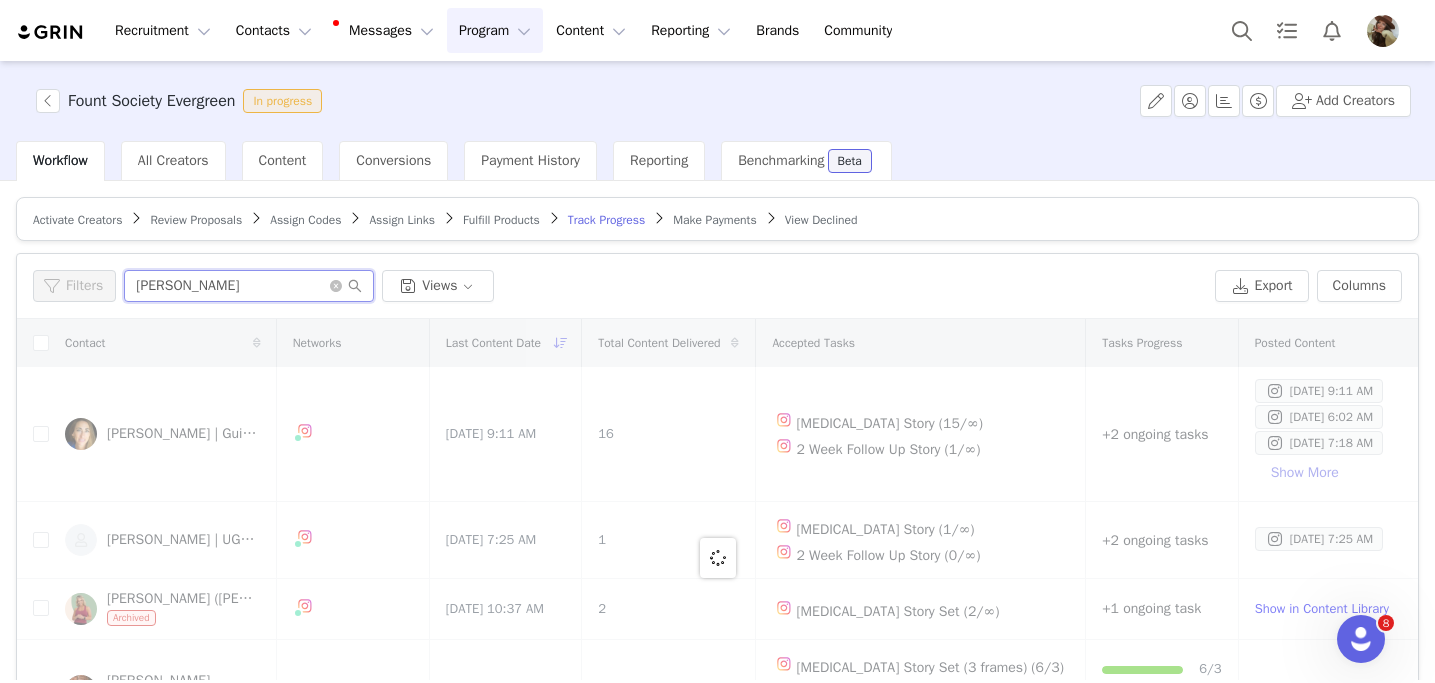 click on "[PERSON_NAME]" at bounding box center (249, 286) 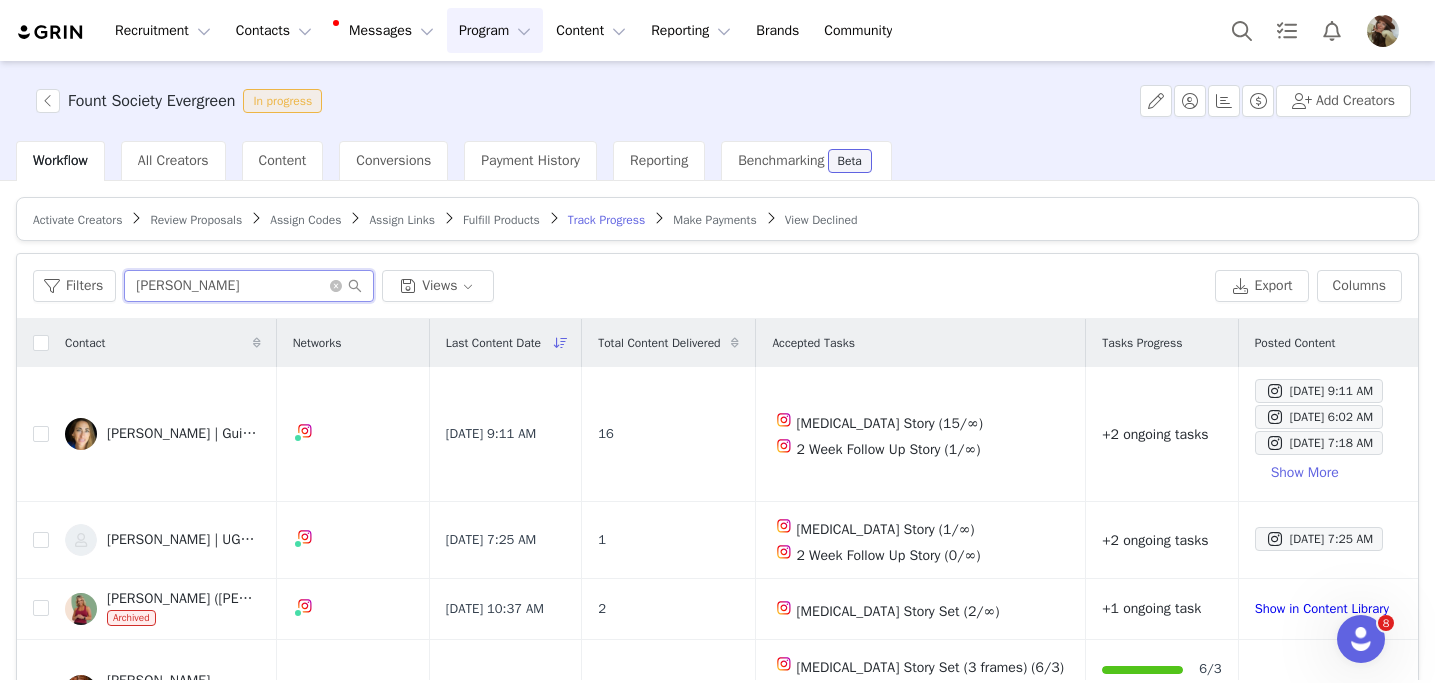 click on "[PERSON_NAME]" at bounding box center [249, 286] 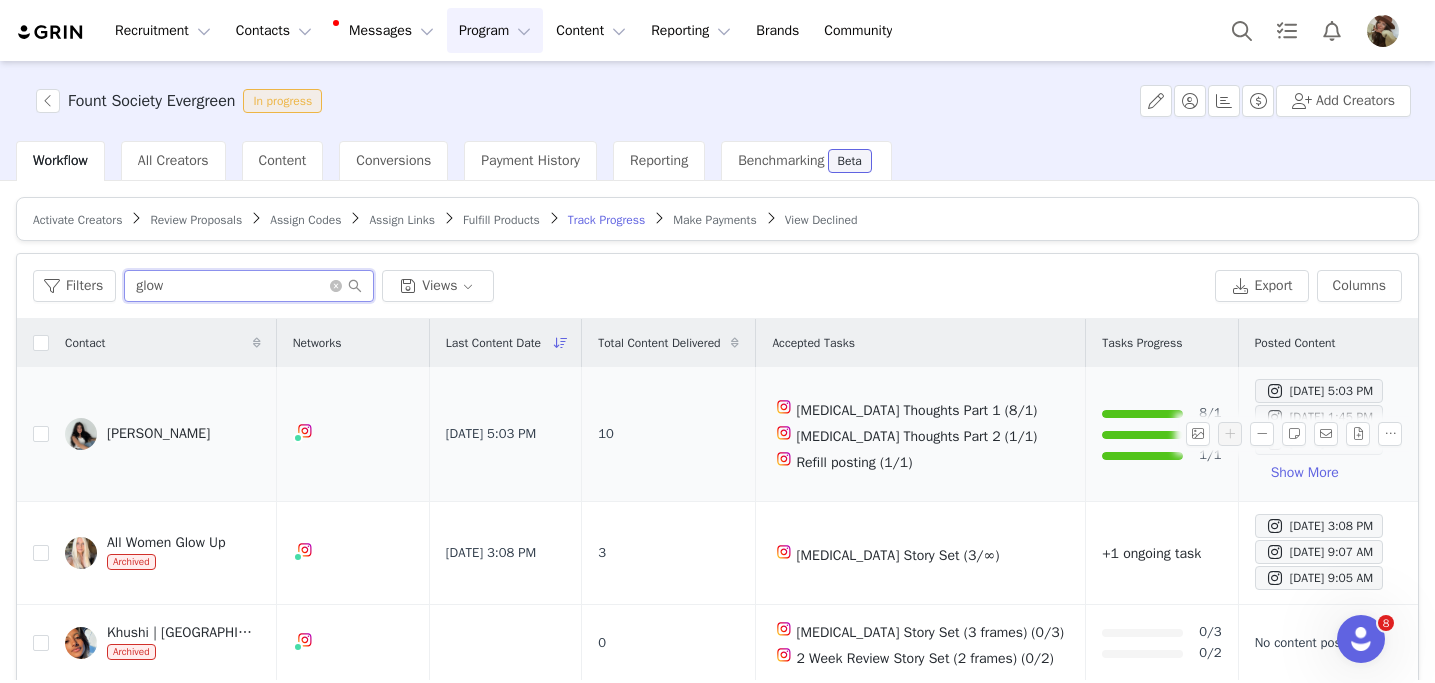type on "glow" 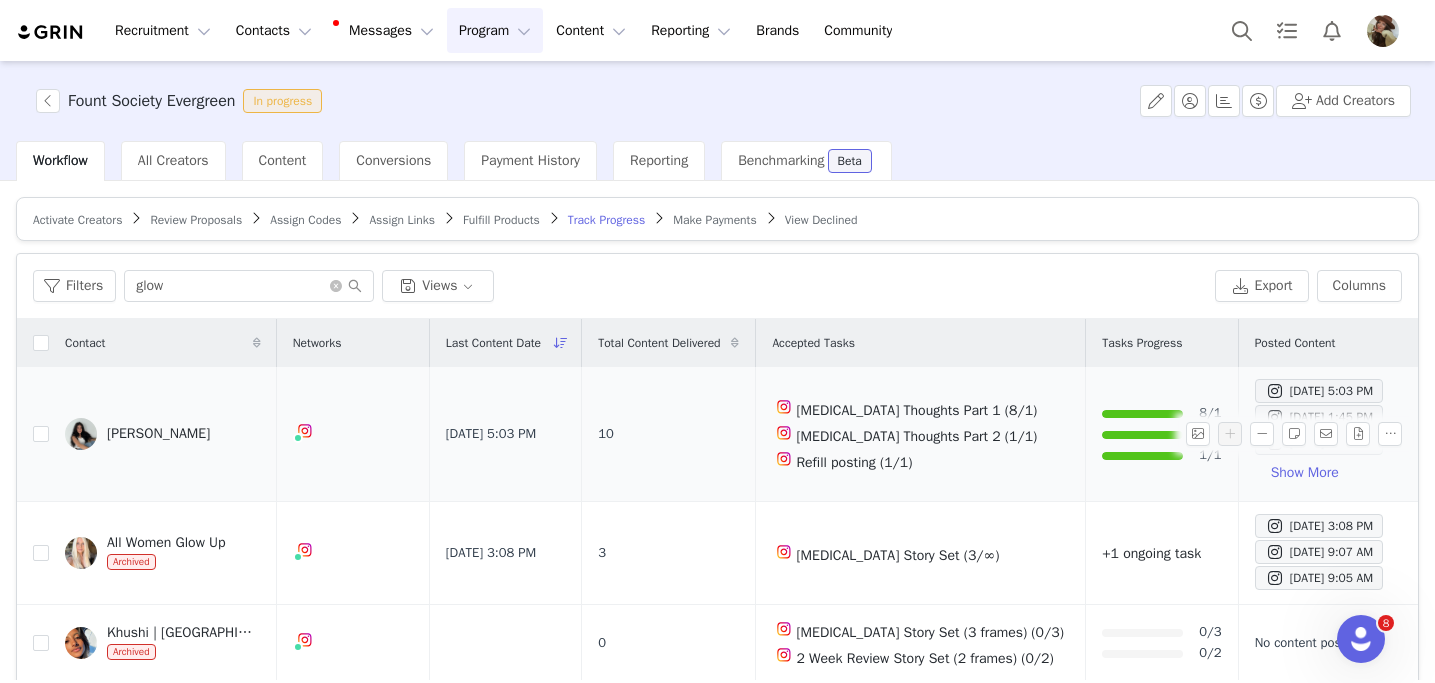 click at bounding box center [81, 434] 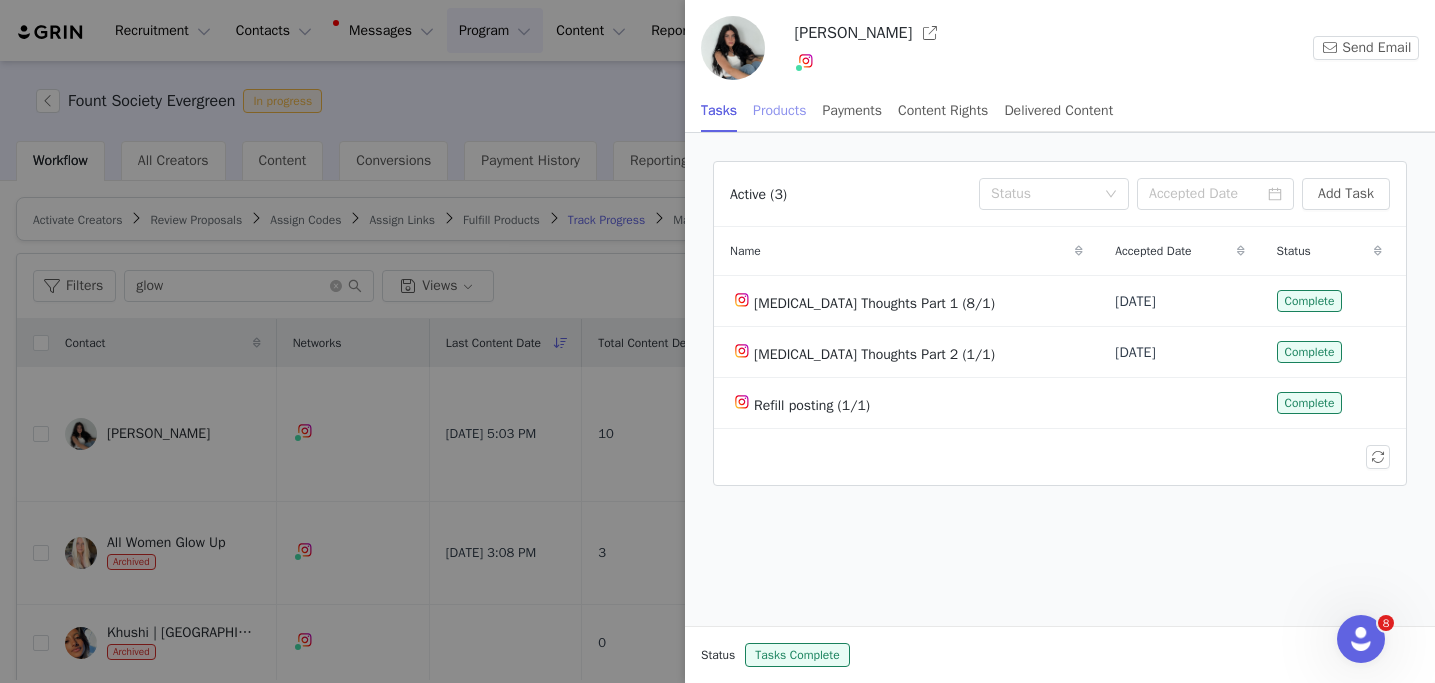 click on "Products" at bounding box center (779, 110) 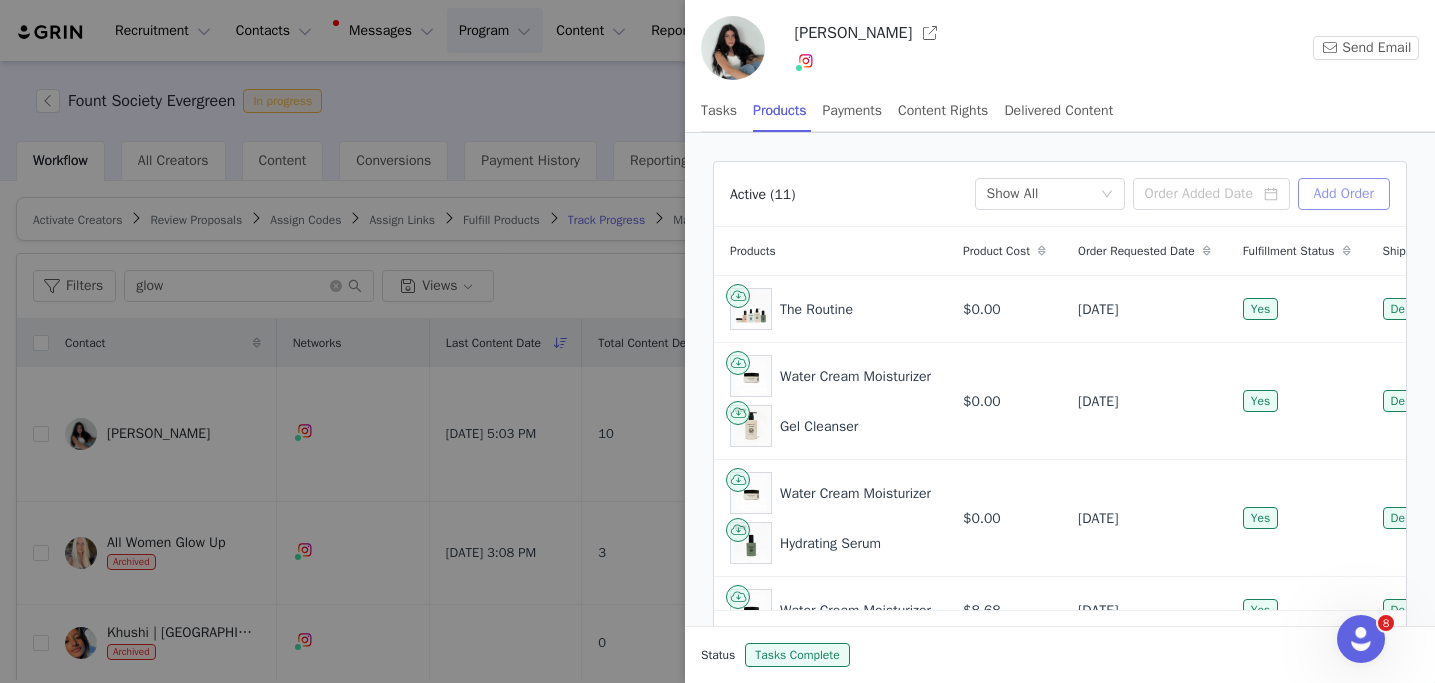 click on "Add Order" at bounding box center [1344, 194] 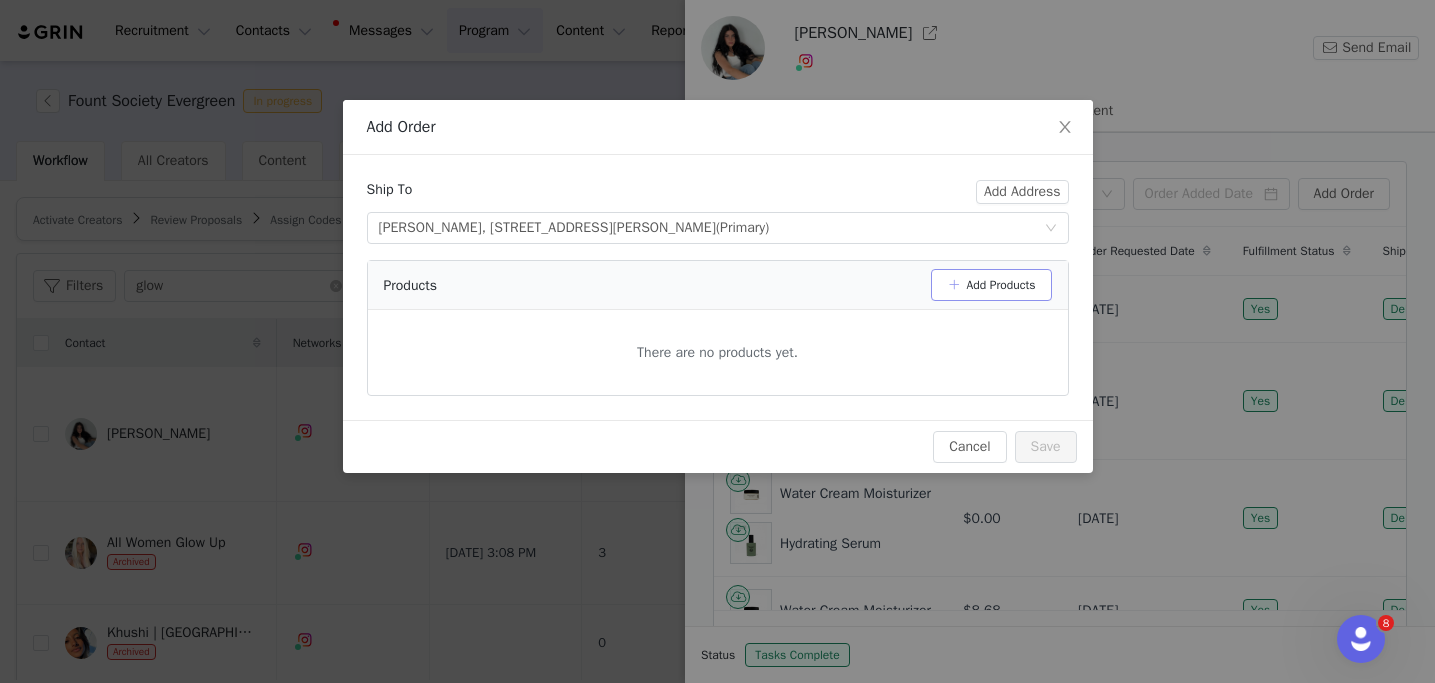 click on "Add Products" at bounding box center (991, 285) 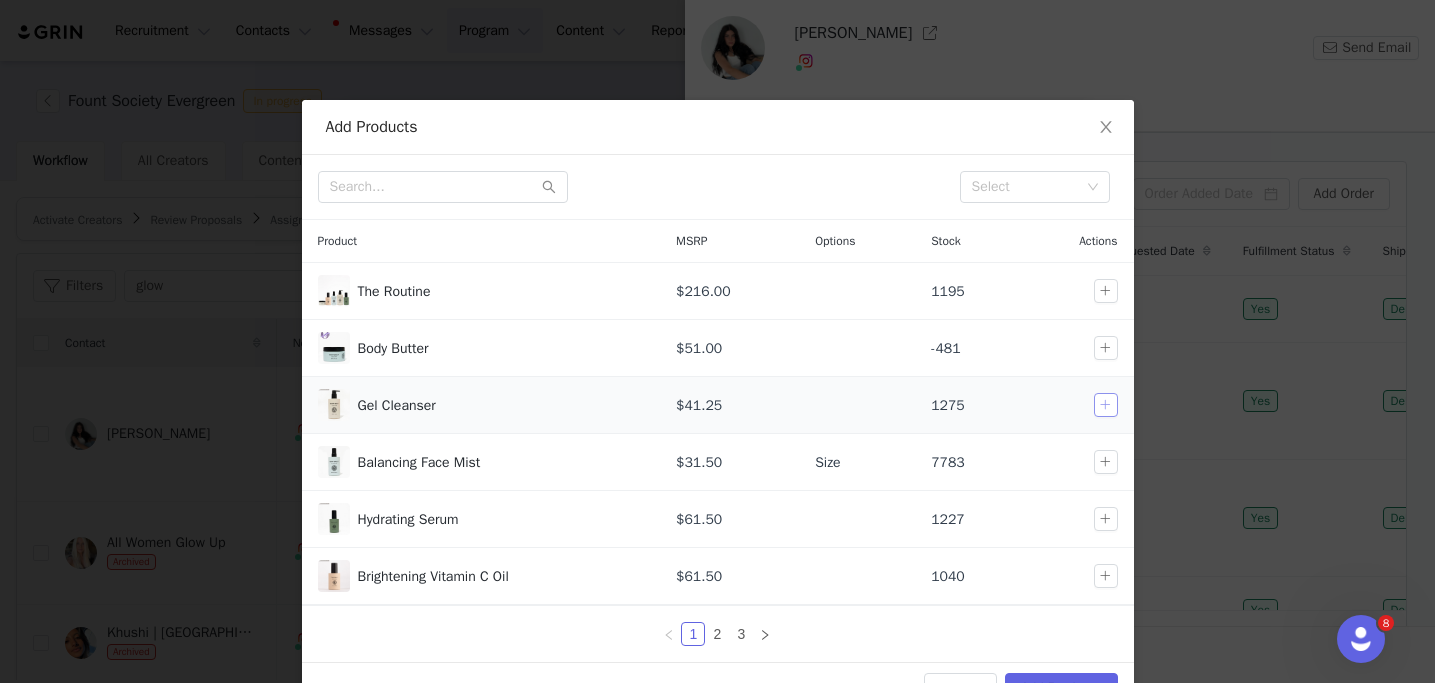 click at bounding box center (1106, 405) 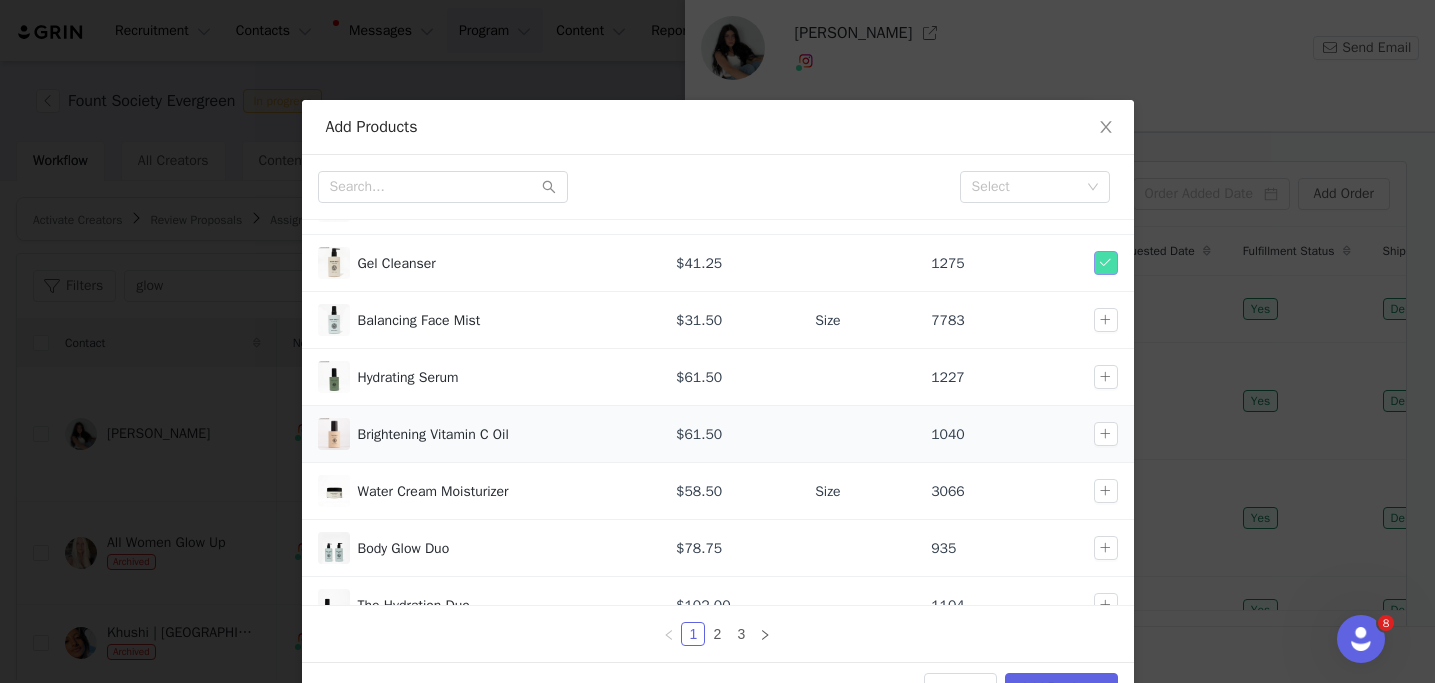 scroll, scrollTop: 146, scrollLeft: 0, axis: vertical 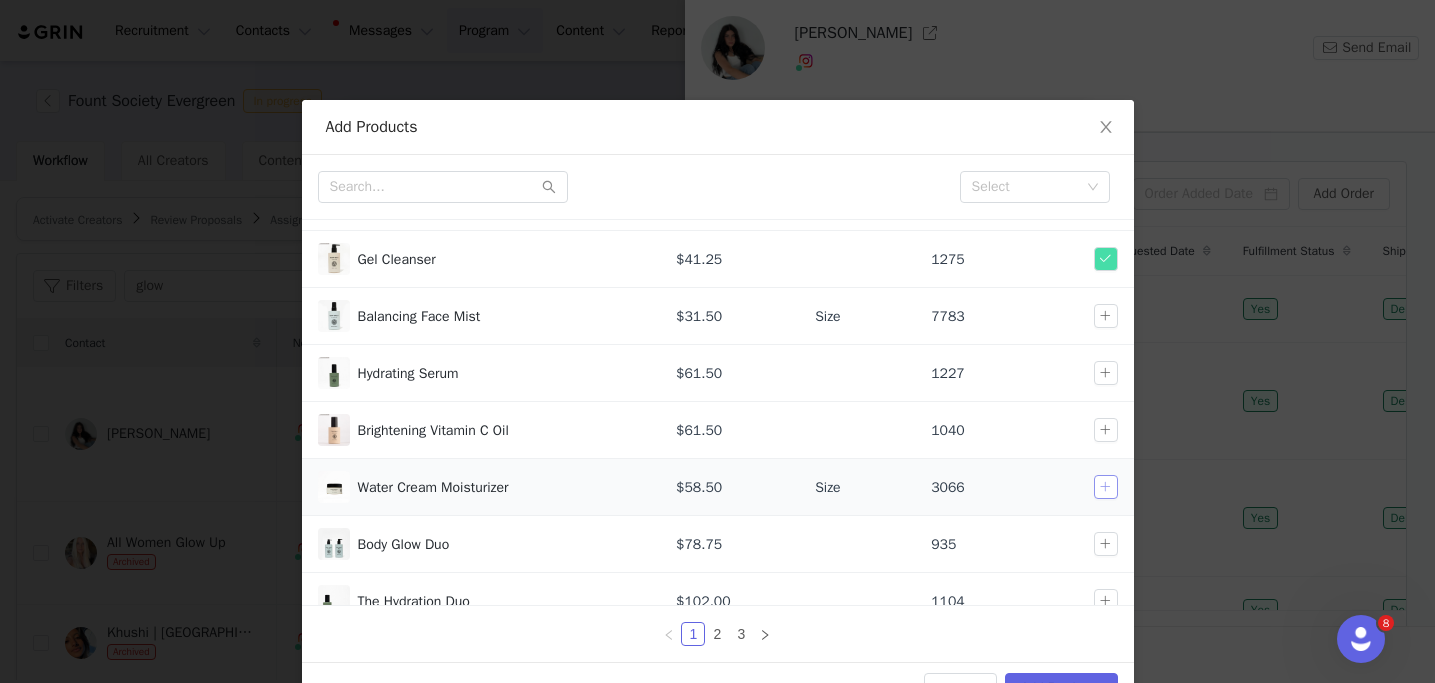 click at bounding box center [1106, 487] 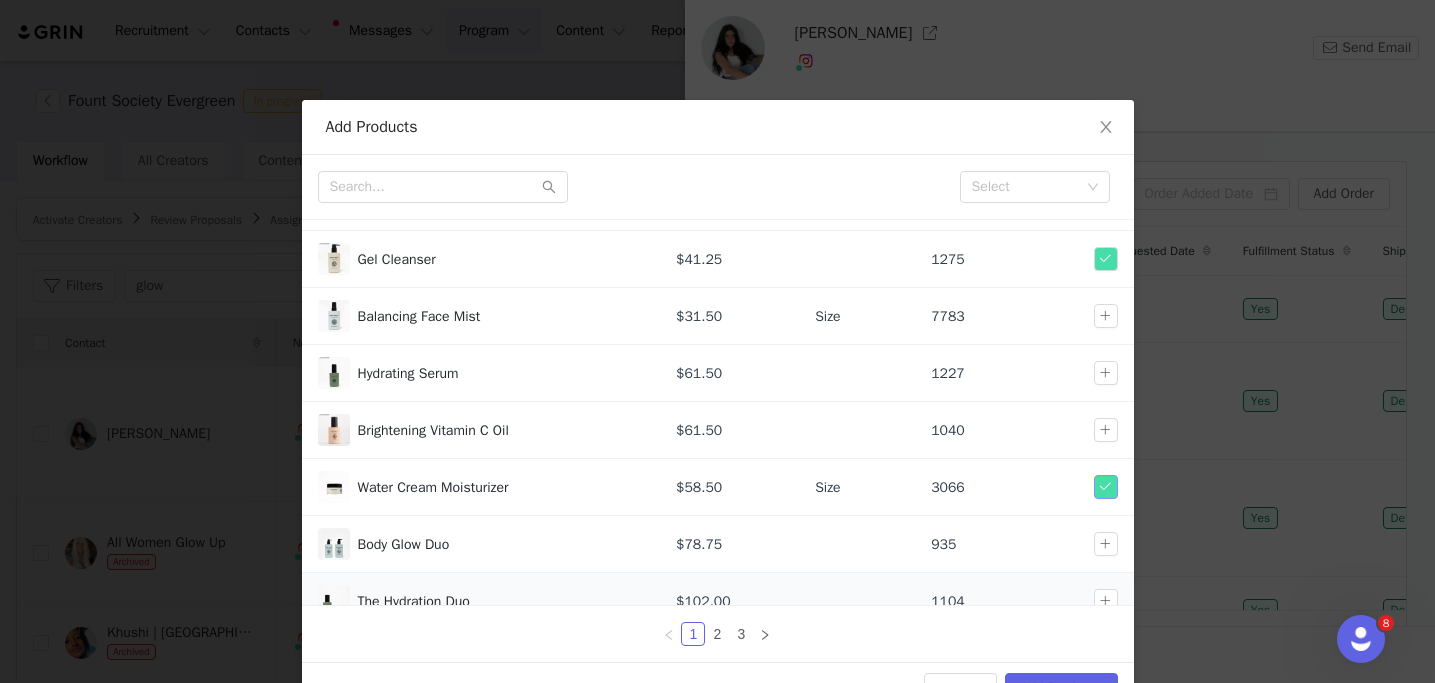 scroll, scrollTop: 227, scrollLeft: 0, axis: vertical 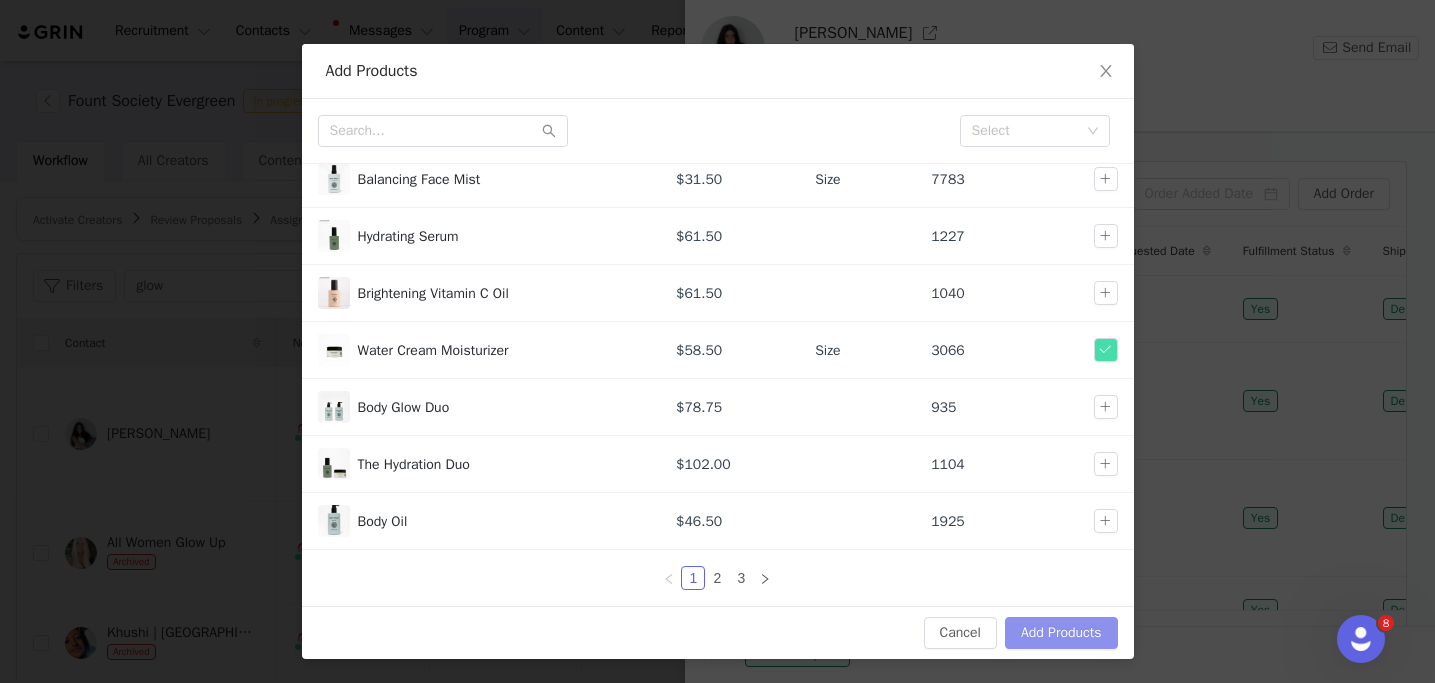 click on "Add Products" at bounding box center [1061, 633] 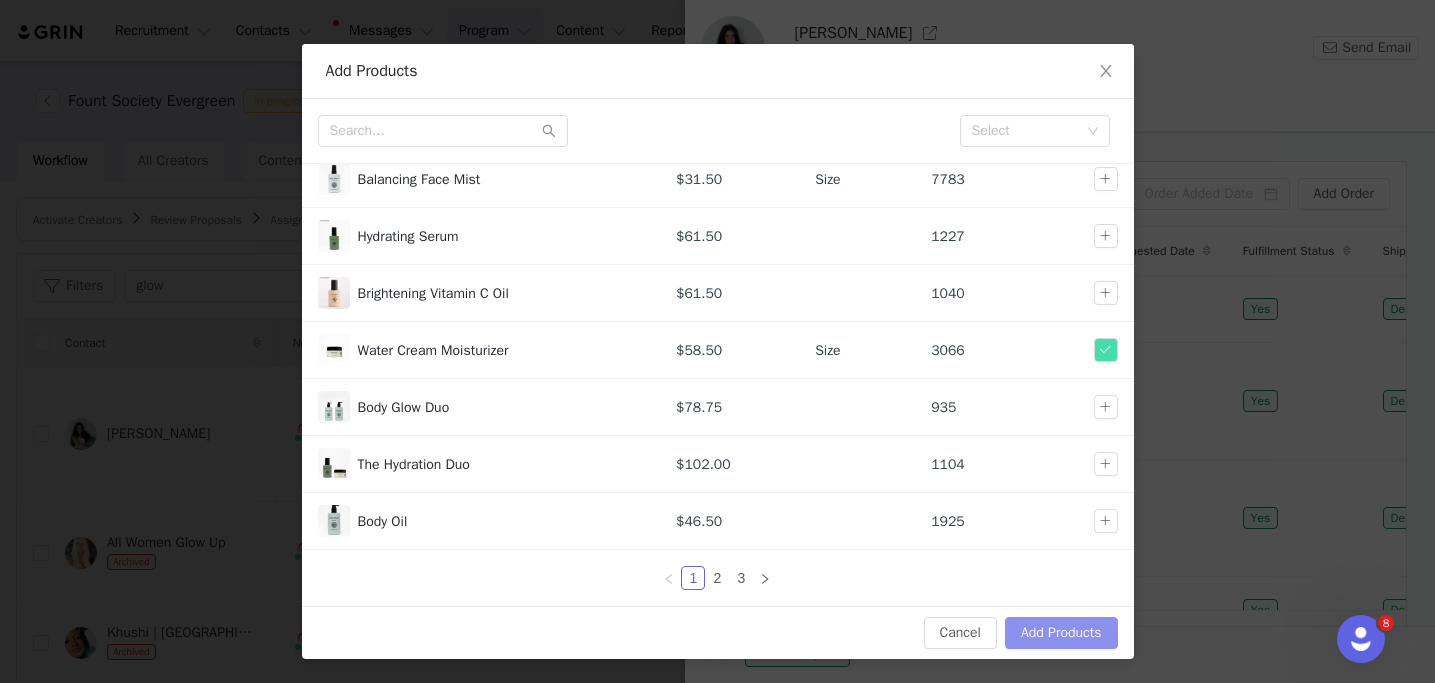 scroll, scrollTop: 0, scrollLeft: 0, axis: both 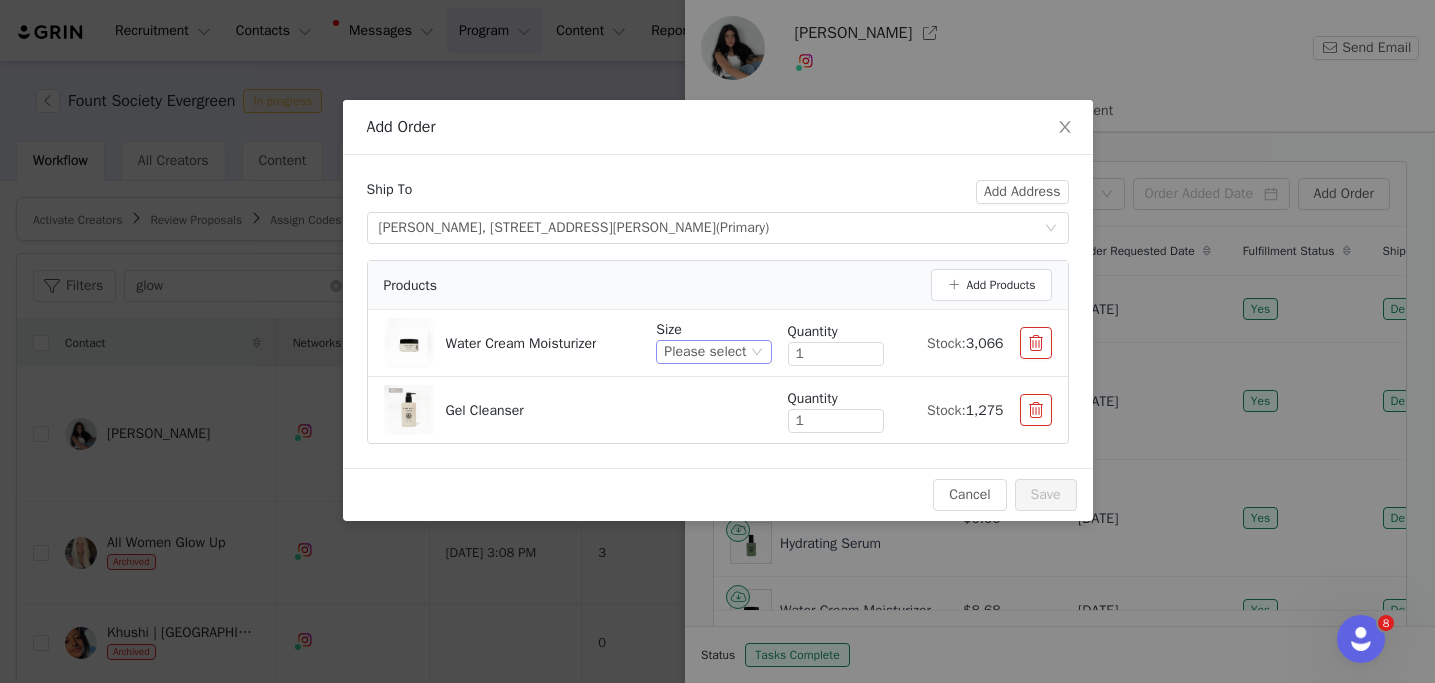 click on "Please select" at bounding box center [705, 352] 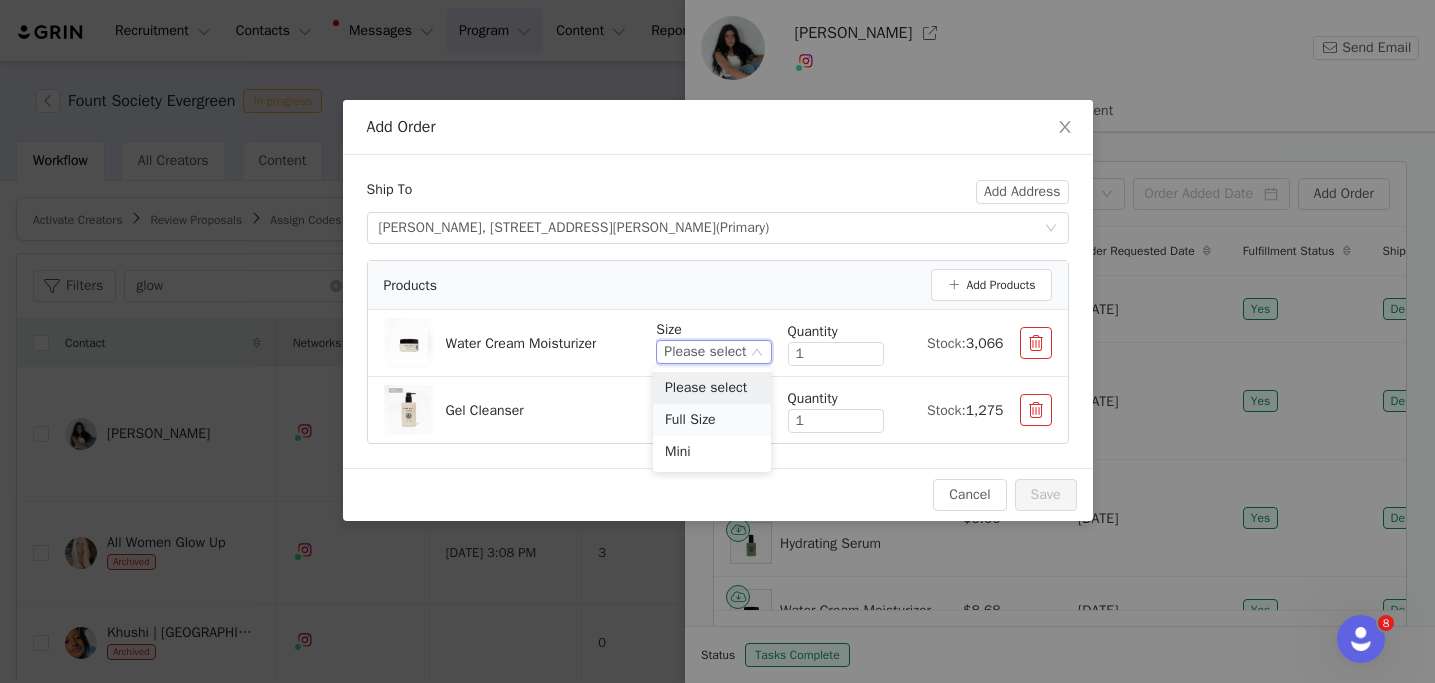 click on "Full Size" at bounding box center [712, 420] 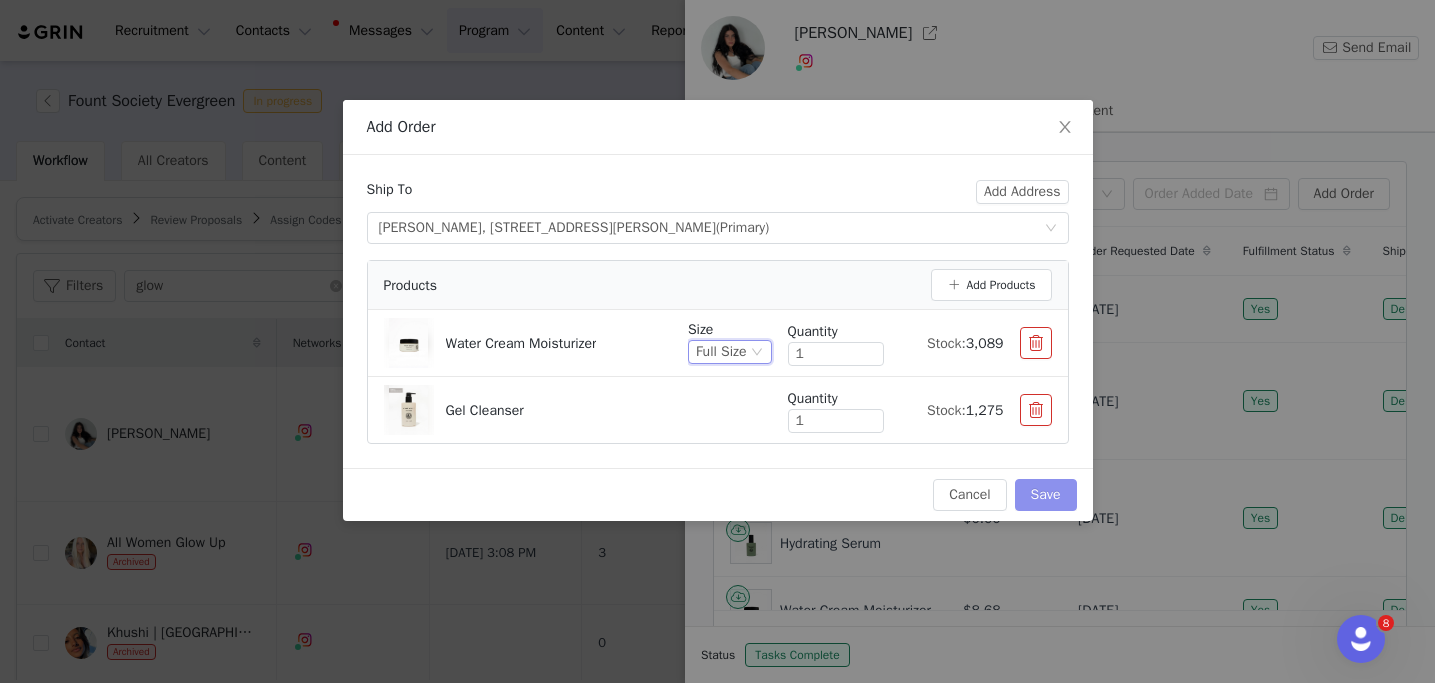 click on "Save" at bounding box center (1046, 495) 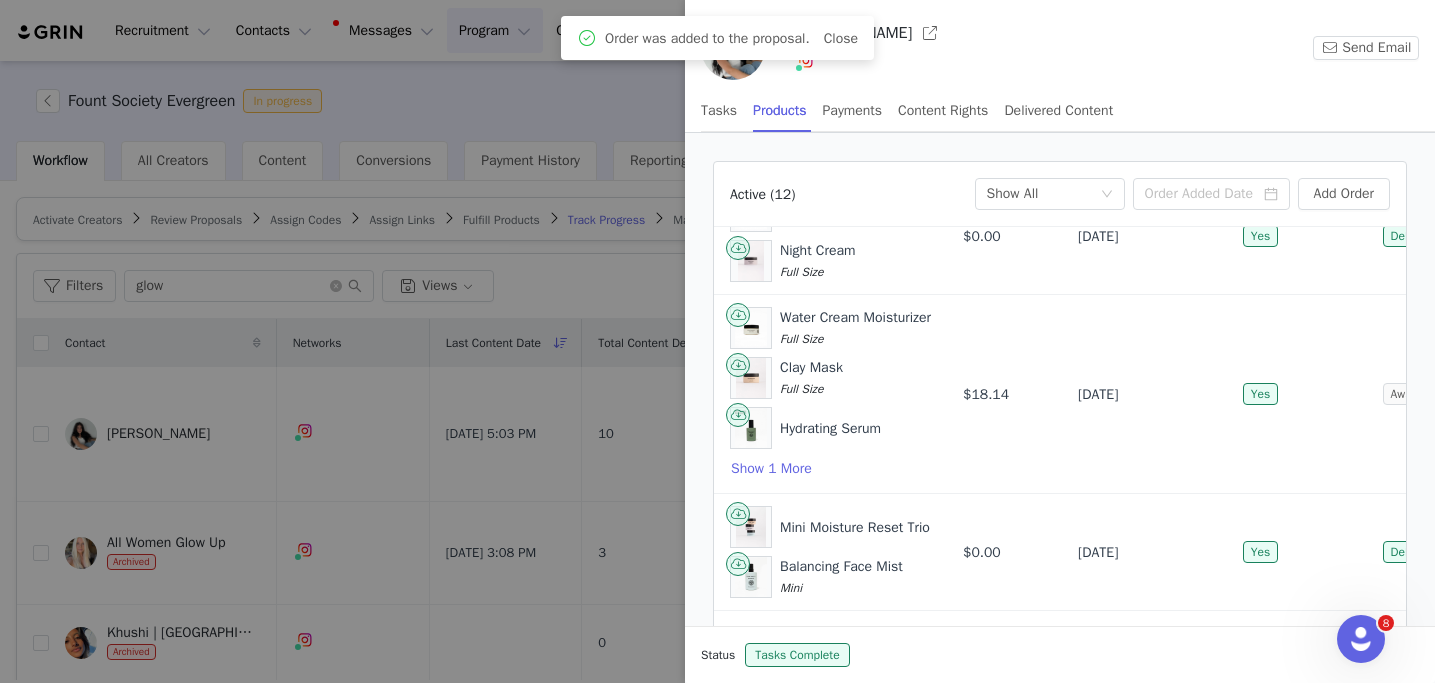 scroll, scrollTop: 667, scrollLeft: 0, axis: vertical 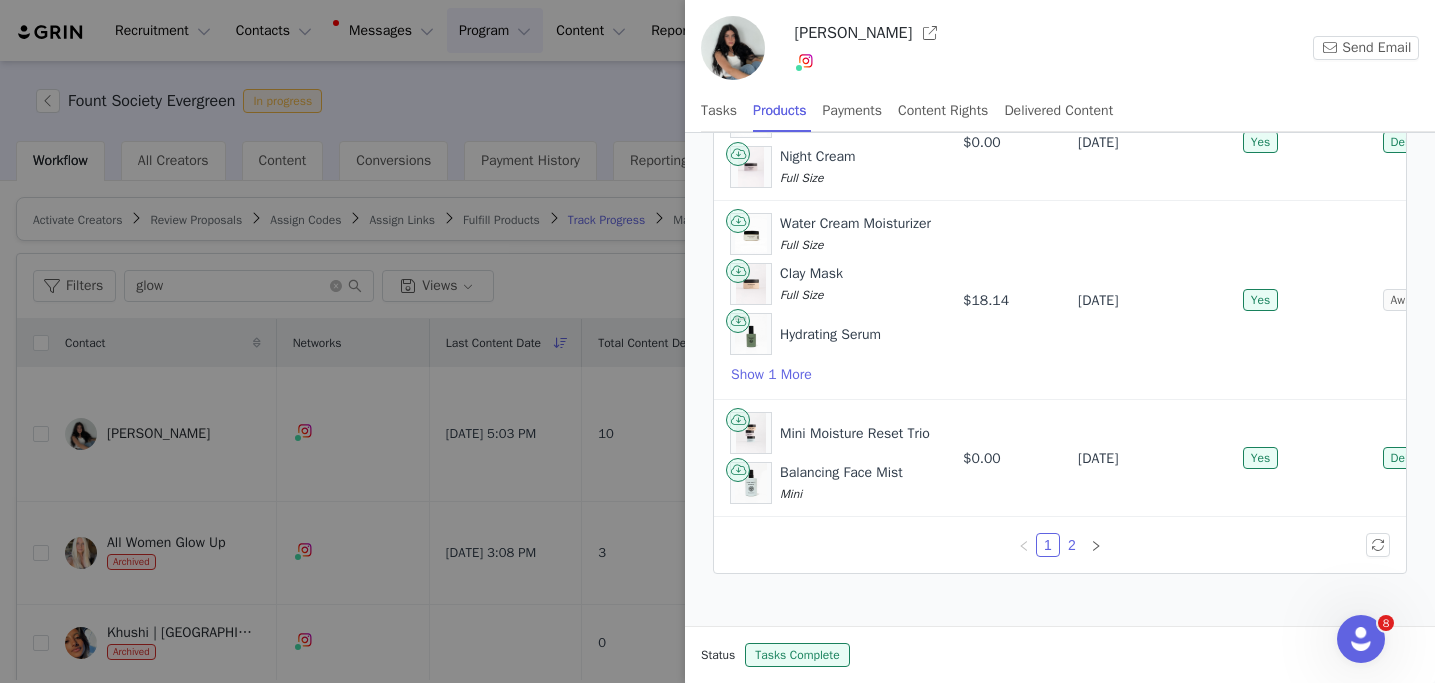 click on "2" at bounding box center (1072, 545) 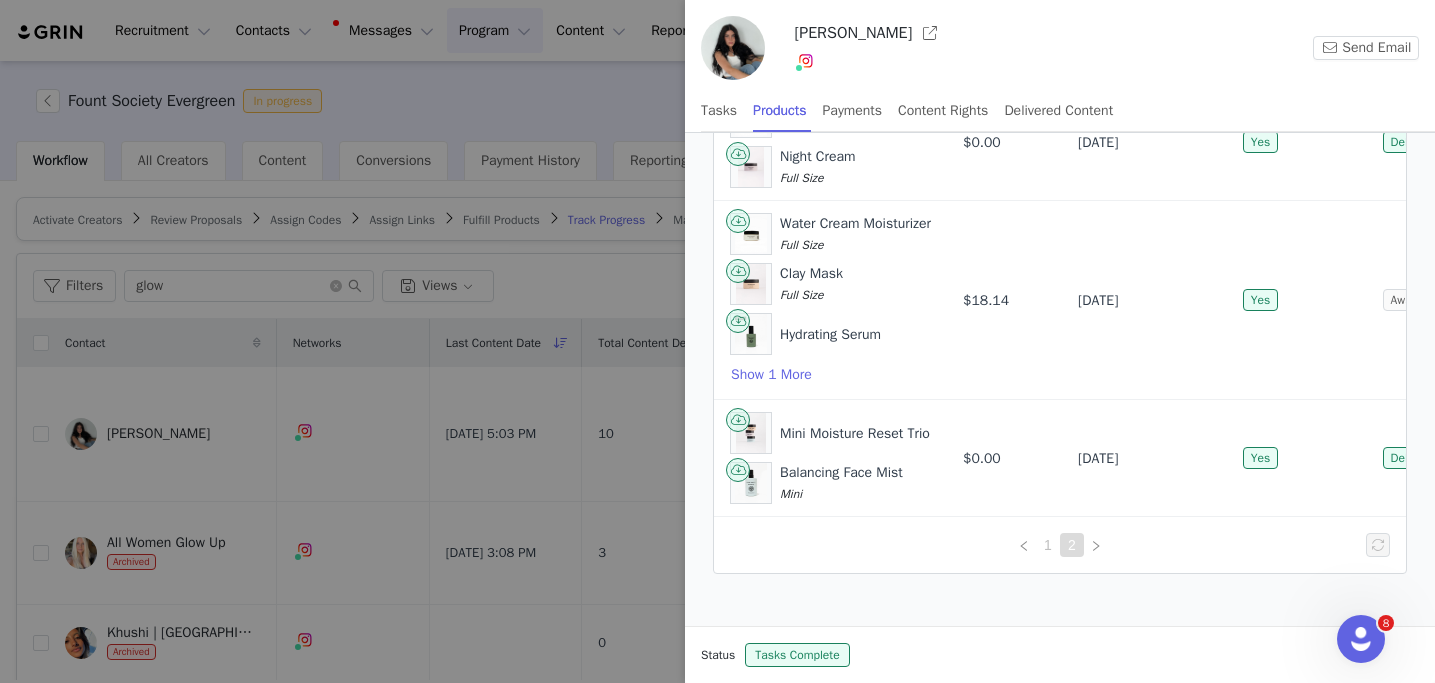 scroll, scrollTop: 0, scrollLeft: 0, axis: both 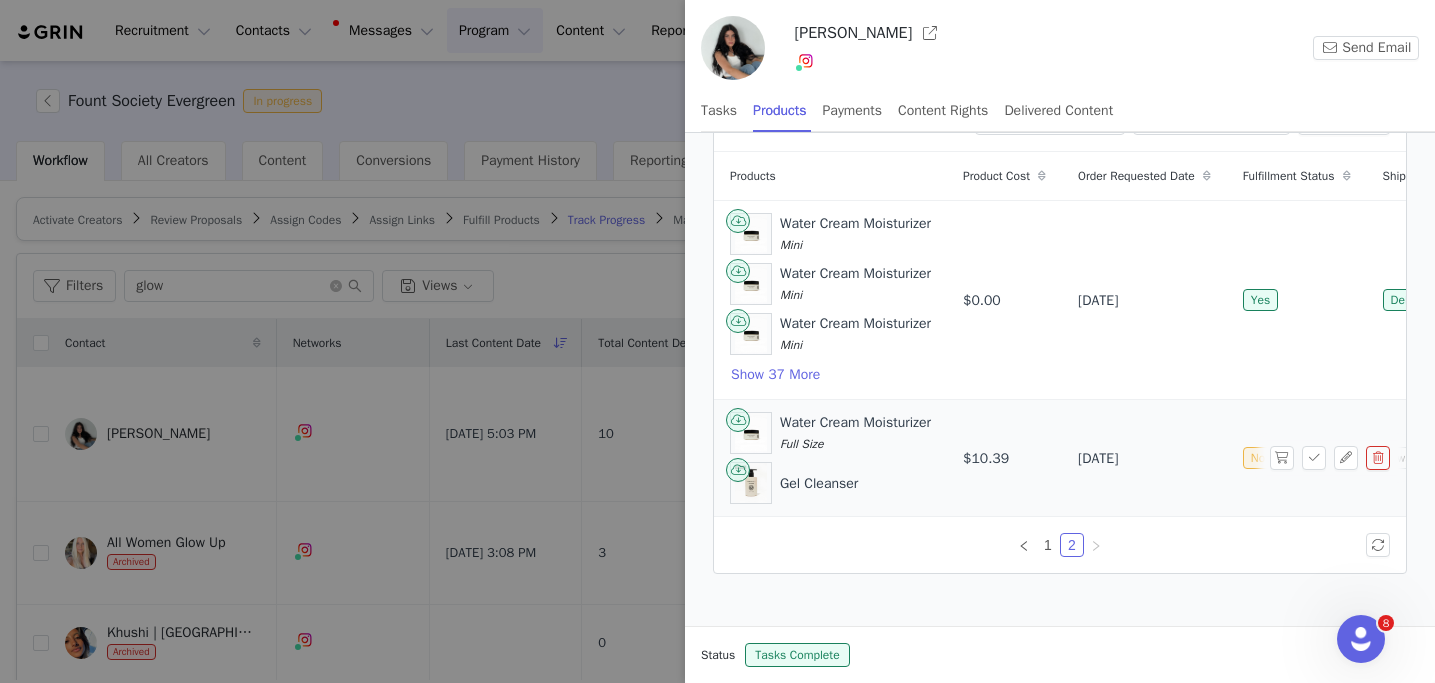 click on "No" at bounding box center [1297, 458] 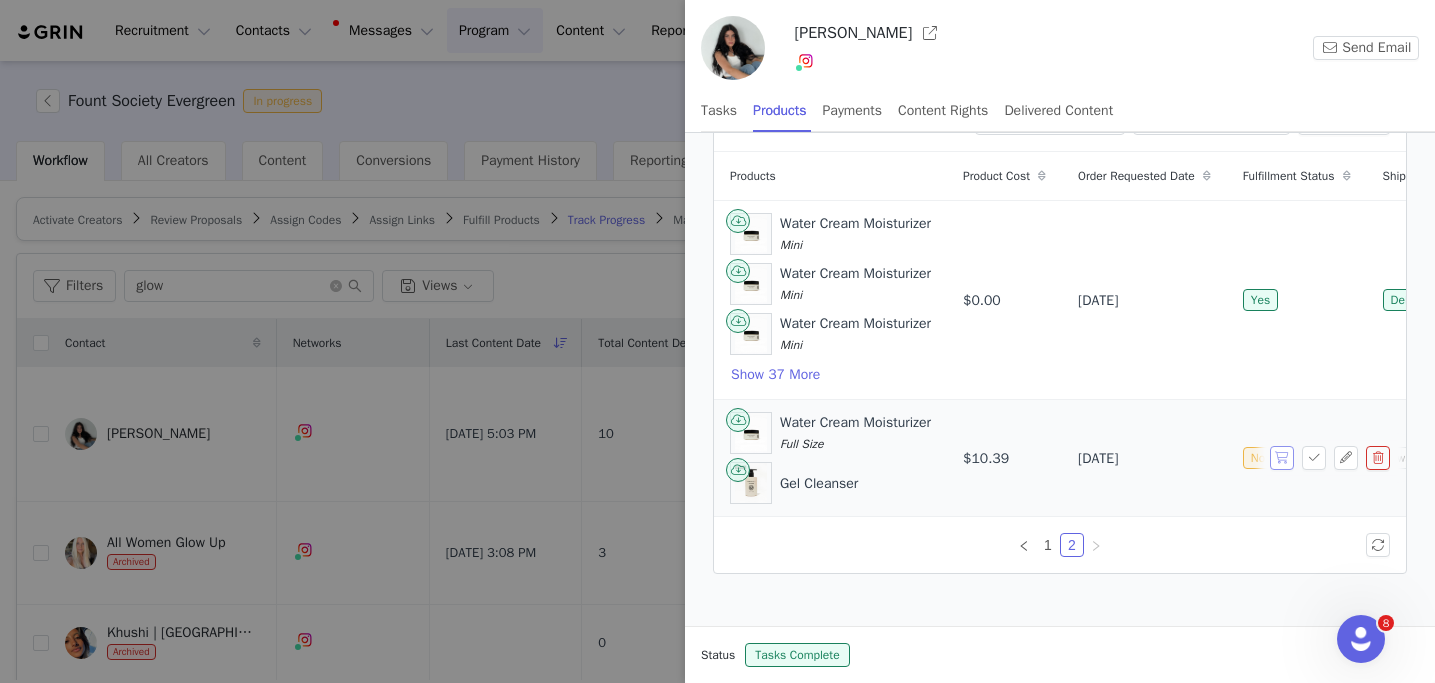 click at bounding box center (1282, 458) 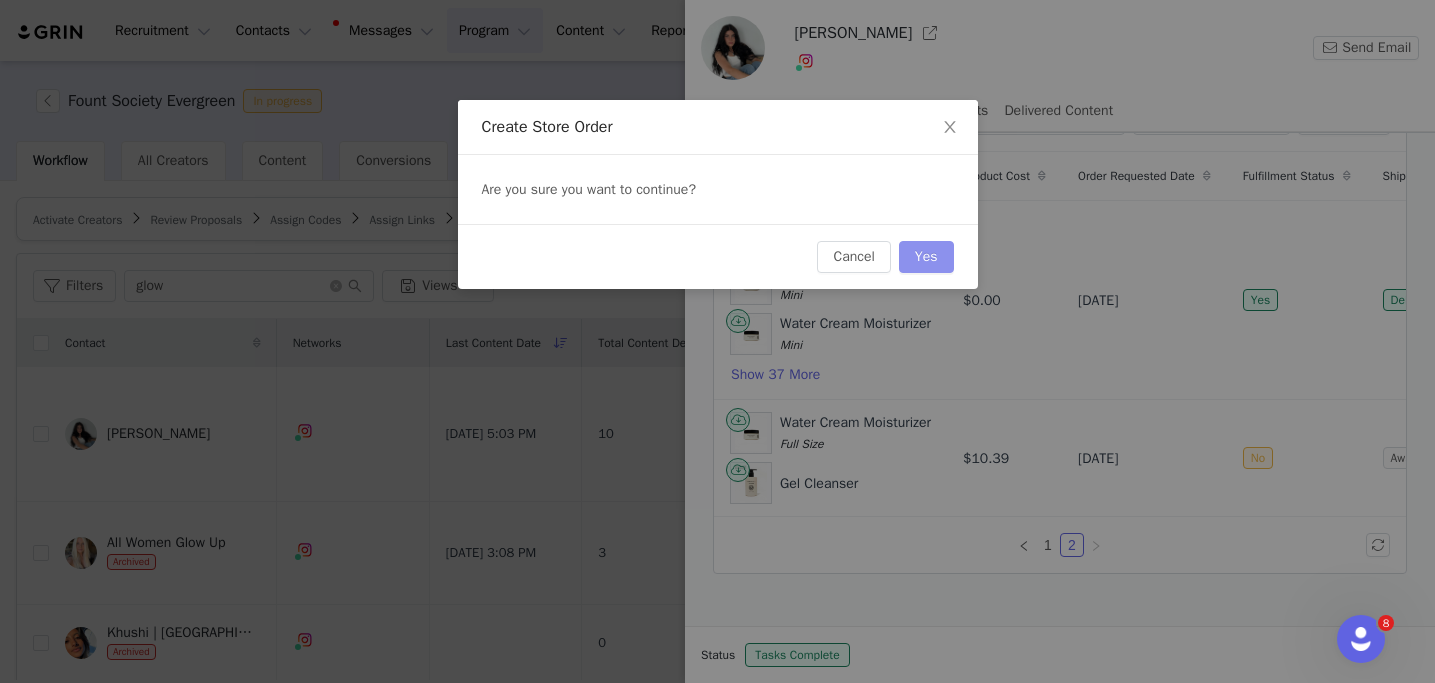 click on "Yes" at bounding box center (926, 257) 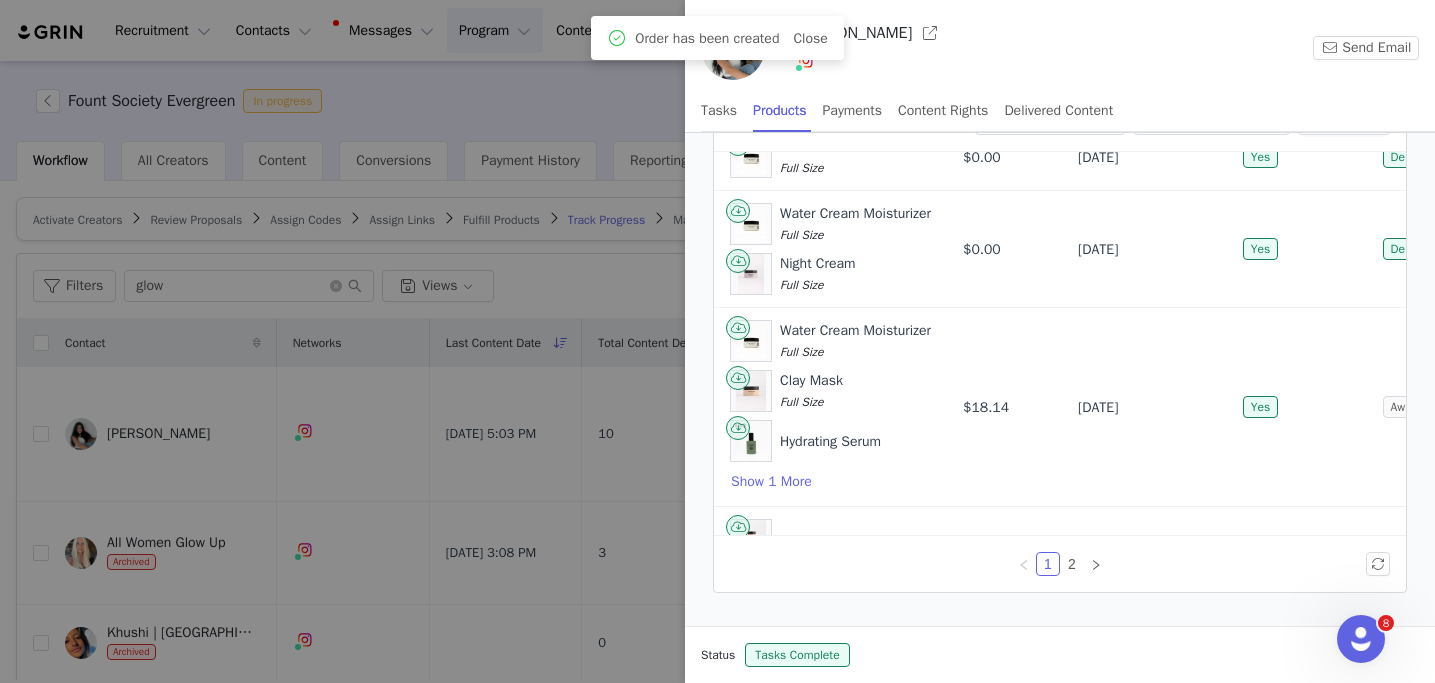 scroll, scrollTop: 667, scrollLeft: 0, axis: vertical 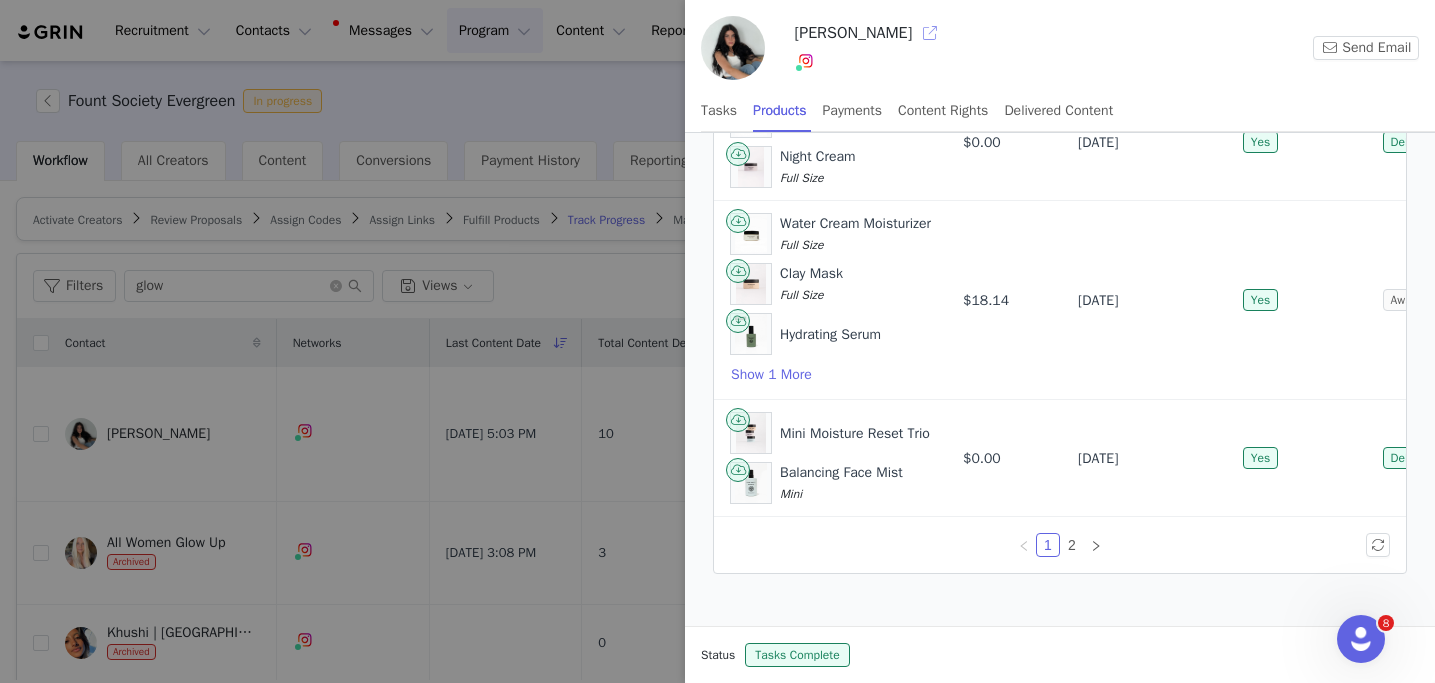 click at bounding box center [930, 33] 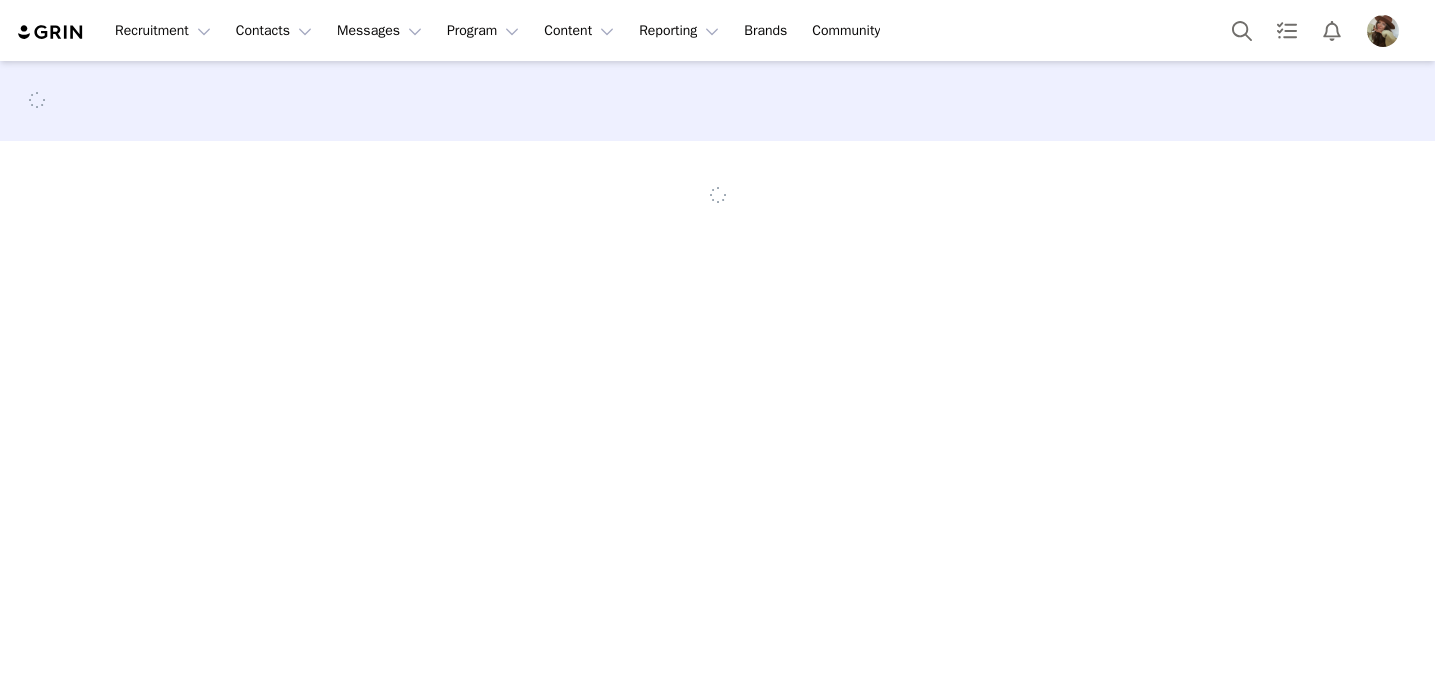 scroll, scrollTop: 0, scrollLeft: 0, axis: both 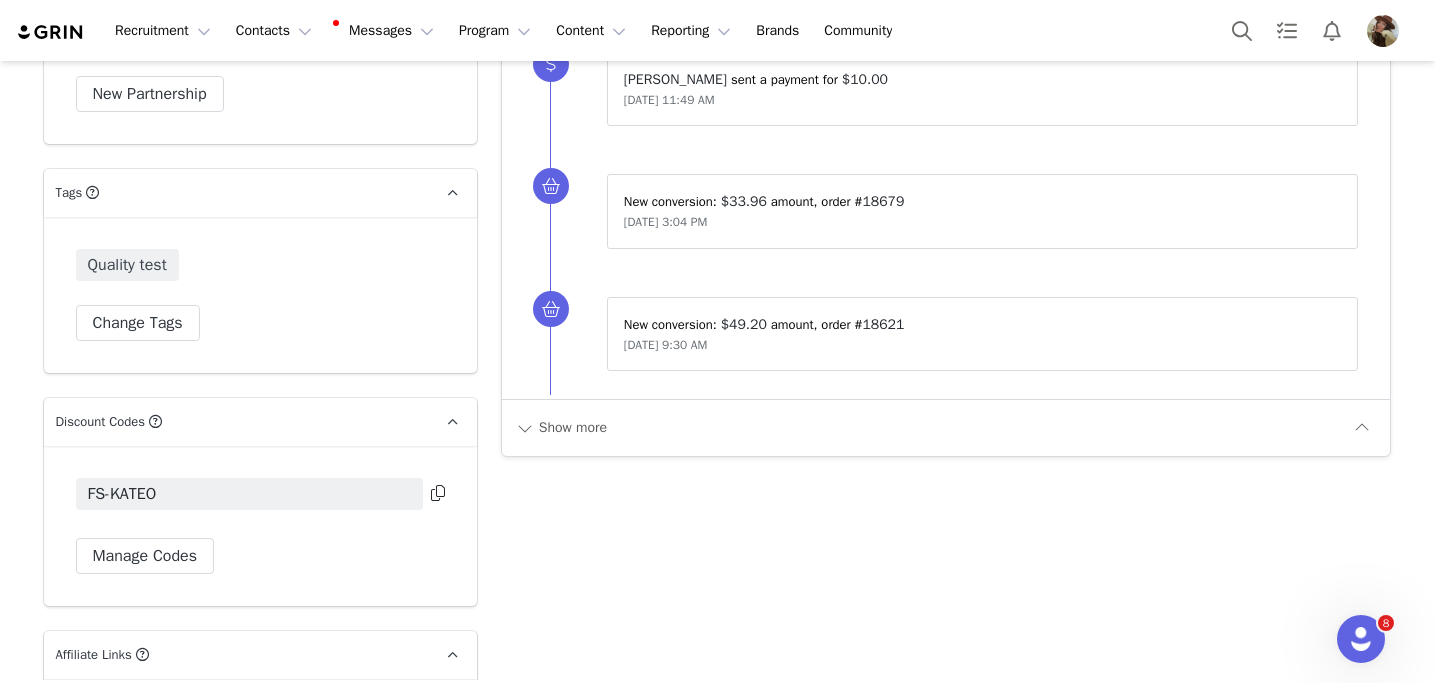 click at bounding box center [438, 493] 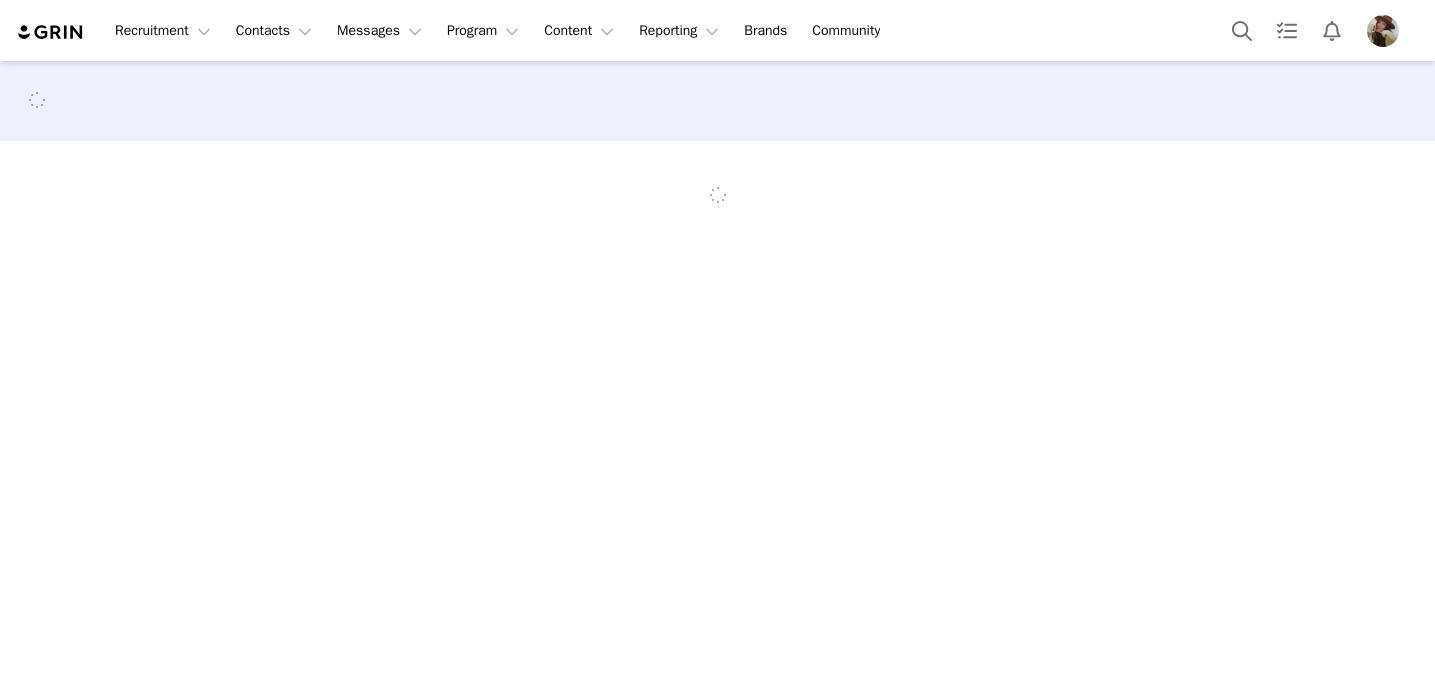 scroll, scrollTop: 0, scrollLeft: 0, axis: both 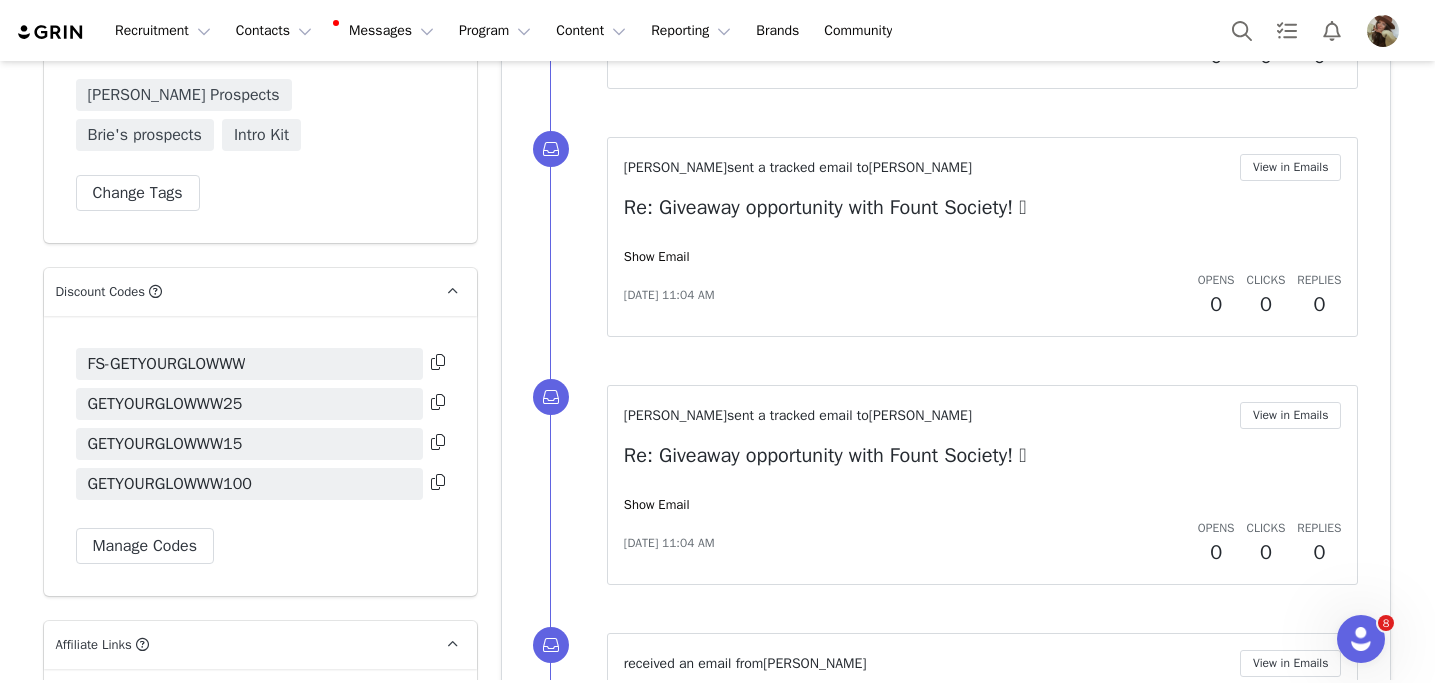 click at bounding box center (438, 363) 